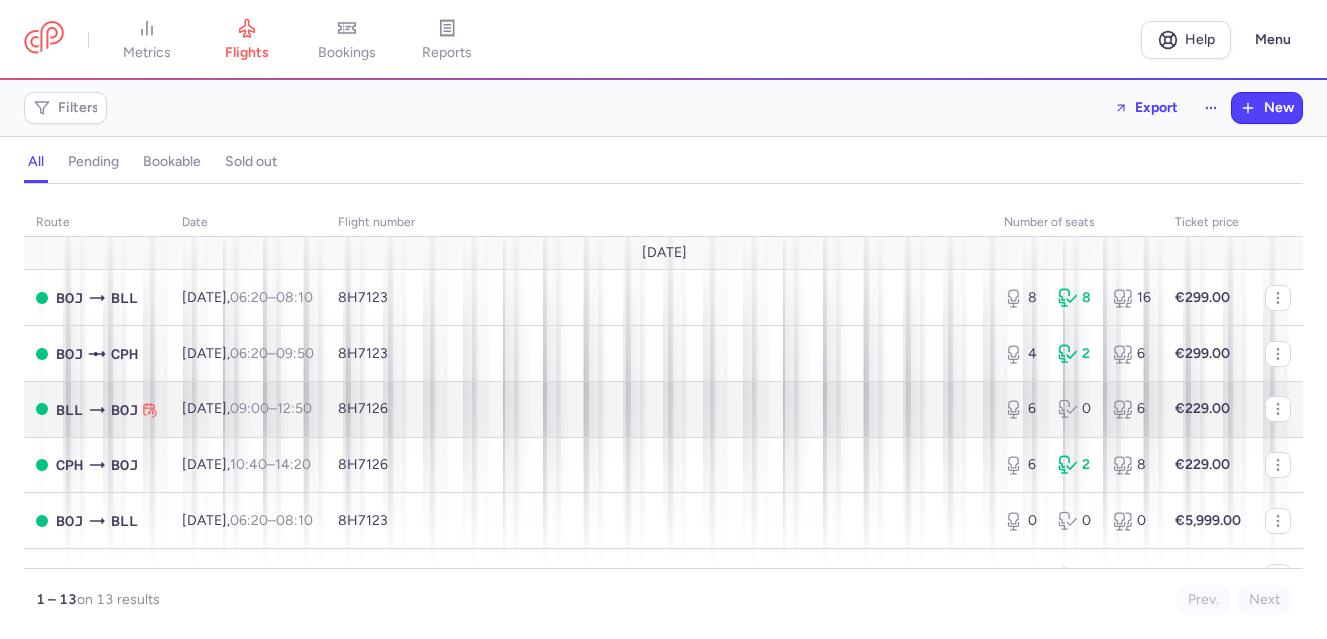 scroll, scrollTop: 0, scrollLeft: 0, axis: both 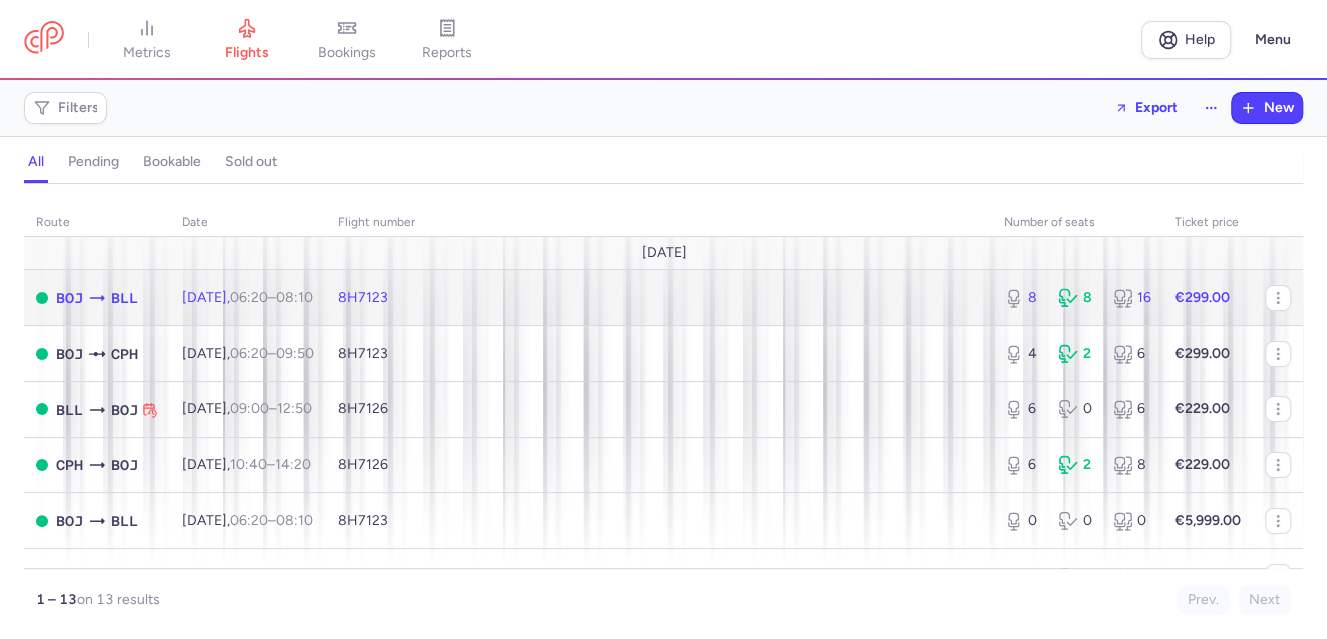 click on "8H7123" at bounding box center (363, 297) 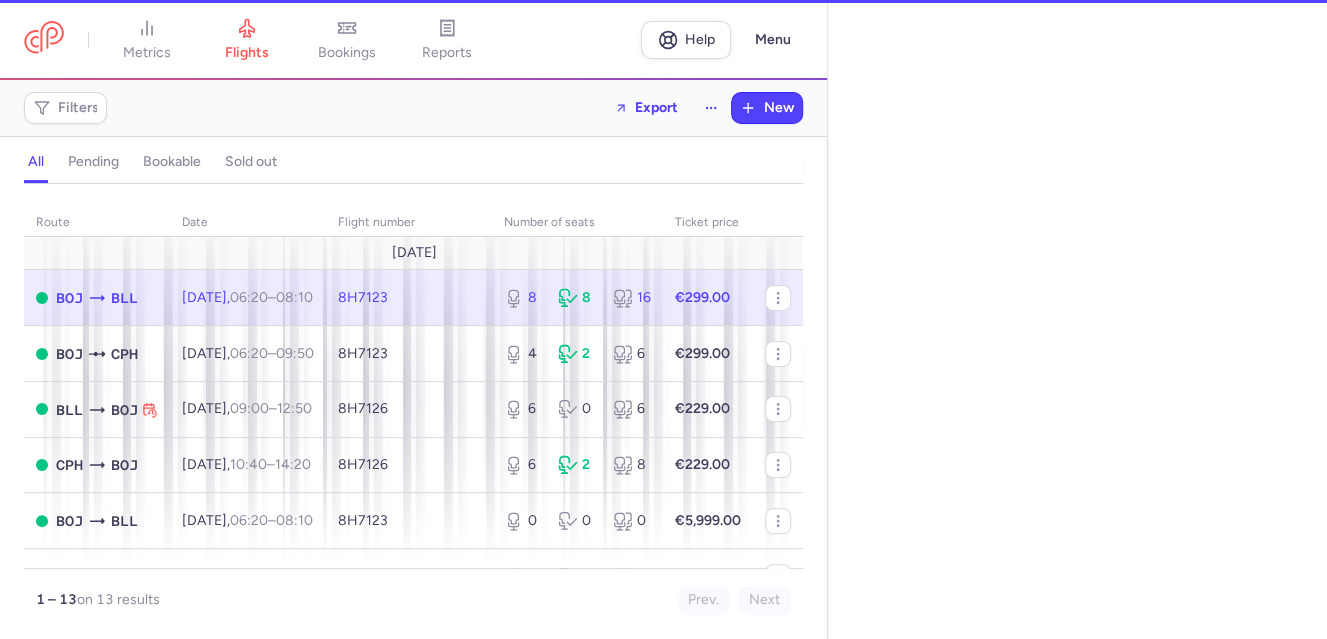 select on "days" 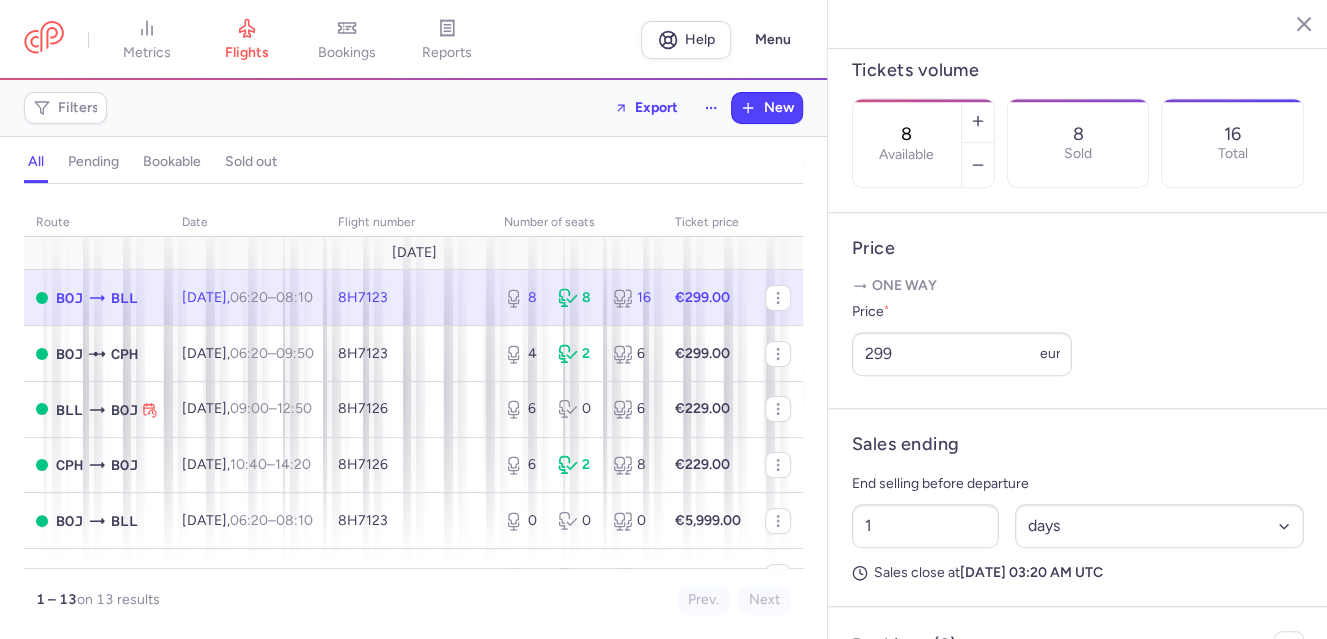 scroll, scrollTop: 700, scrollLeft: 0, axis: vertical 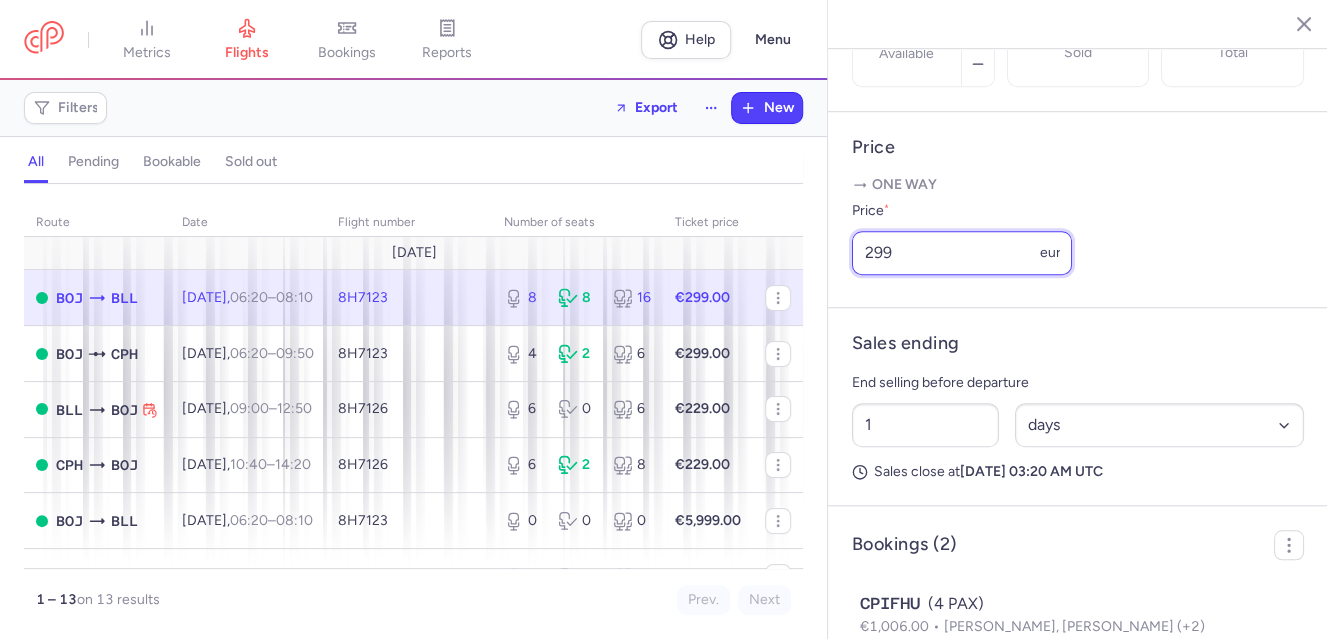 drag, startPoint x: 926, startPoint y: 302, endPoint x: 727, endPoint y: 301, distance: 199.00252 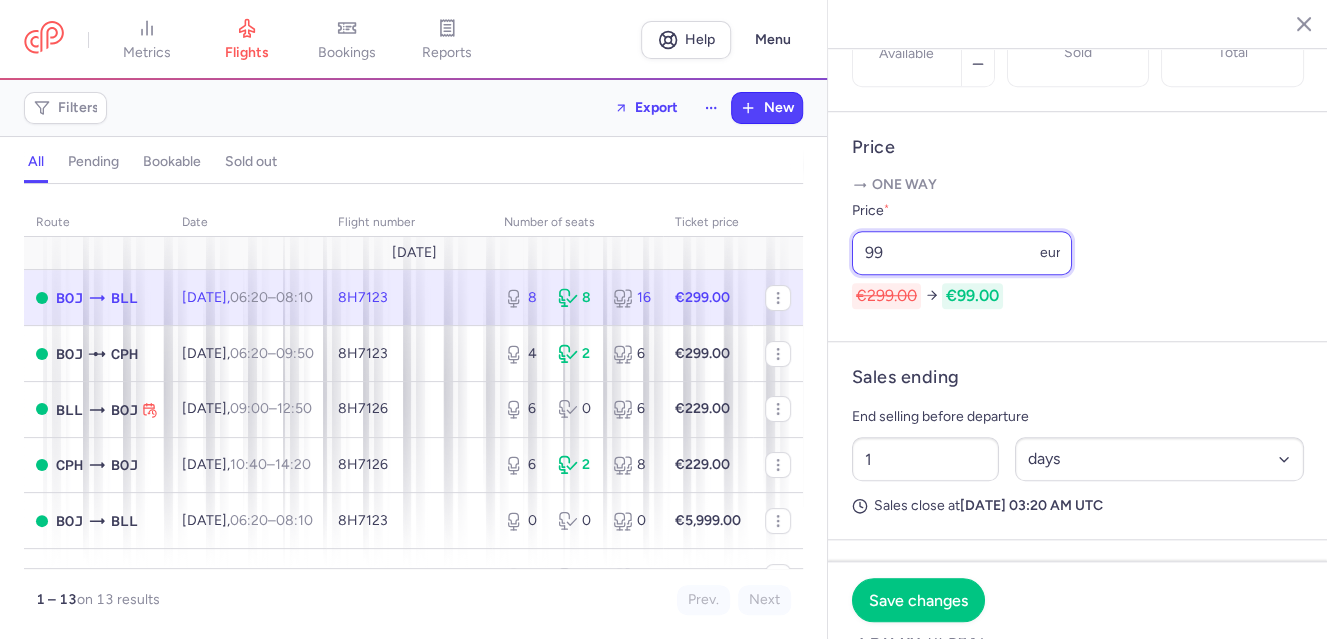 click on "99" at bounding box center (962, 253) 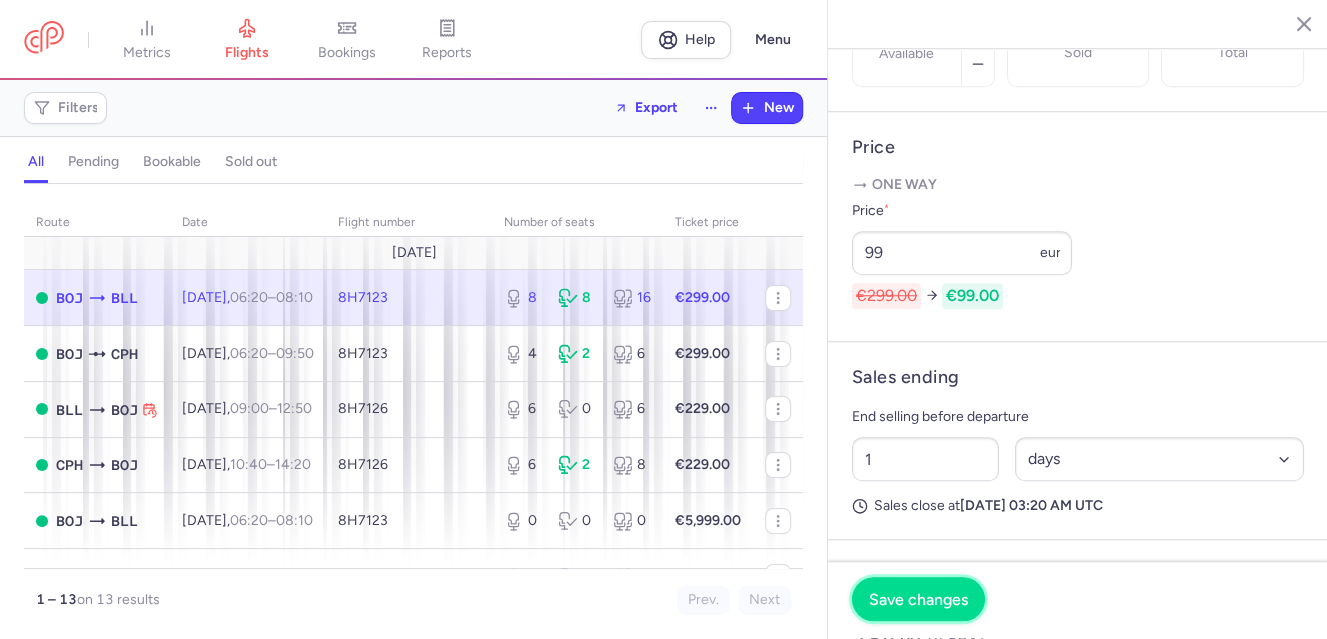 click on "Save changes" at bounding box center [918, 600] 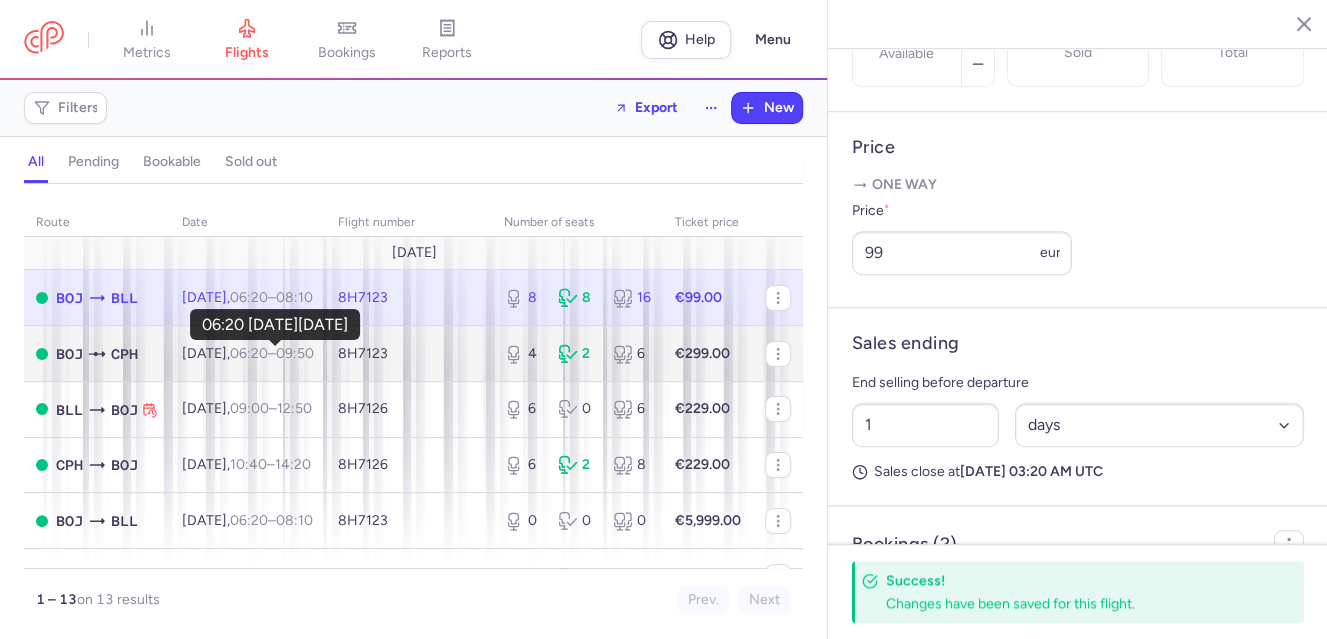 click on "metrics flights bookings reports  Help  Menu Filters  Export  New all pending bookable sold out route date Flight number number of seats Ticket price [DATE]  BOJ  BLL [DATE]  06:20  –  08:10  +0  8H7123  8 8 16 €99.00  BOJ  CPH [DATE]  06:20  –  09:50  +0  8H7123  4 2 6 €299.00  BLL  BOJ [DATE]  09:00  –  12:50  +0  8H7126  6 0 6 €229.00  CPH  BOJ [DATE]  10:40  –  14:20  +0  8H7126  6 2 8 €229.00  BOJ  BLL [DATE]  06:20  –  08:10  +0  8H7123  0 0 0 €5,999.00  BOJ  CPH [DATE]  06:20  –  09:50  +0  8H7123  0 0 0 €5,999.00  BLL  BOJ [DATE]  09:00  –  12:50  +0  8H7126  15 0 15 €149.00  CPH  BOJ [DATE]  10:40  –  14:20  +0  8H7126  15 0 15 €149.00 [DATE]  BOJ  BLL [DATE]  06:20  –  08:10  +0  8H7123  20 0 20 €99.00  BLL  BOJ [DATE]  09:00  –  12:50  +0  8H7124  20 0 20 €99.00  BOJ  BLL [DATE]  06:20  –  08:10  +0  8H7123  18 2 20 €99.00  BLL  BOJ [DATE]  09:00  –  12:50  +0  8H7124  20 0 20 +0" at bounding box center [663, 0] 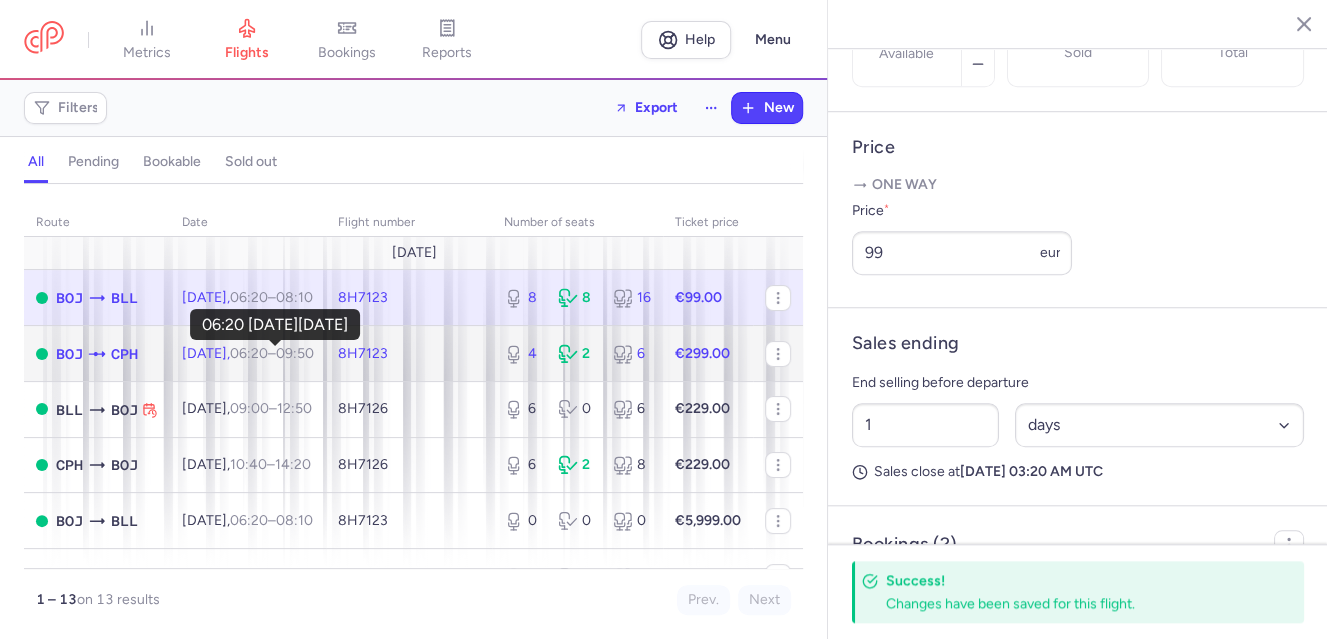 click on "06:20" at bounding box center [249, 353] 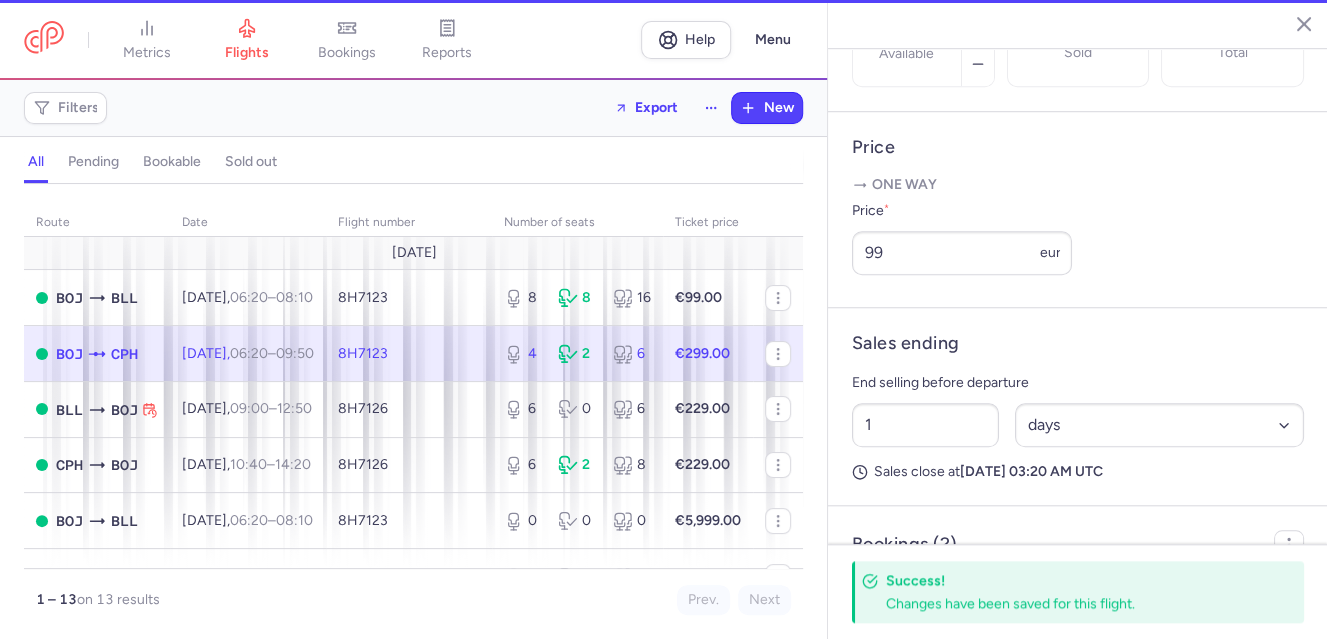 type on "4" 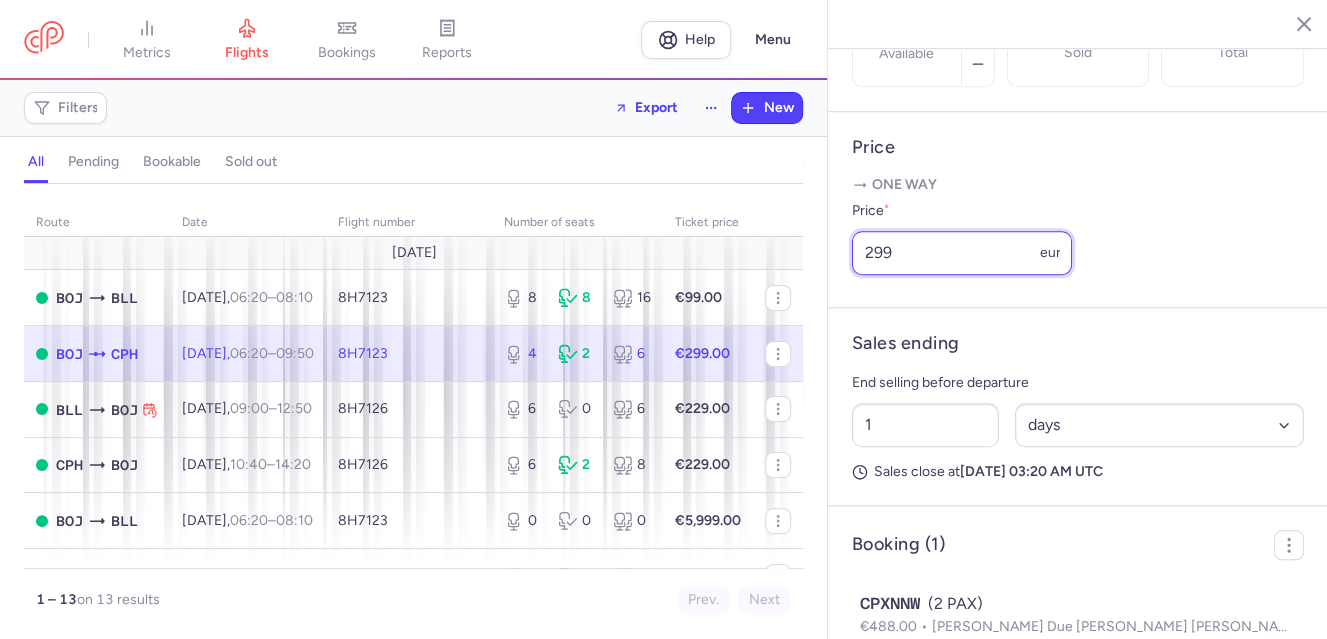 drag, startPoint x: 939, startPoint y: 310, endPoint x: 834, endPoint y: 301, distance: 105.38501 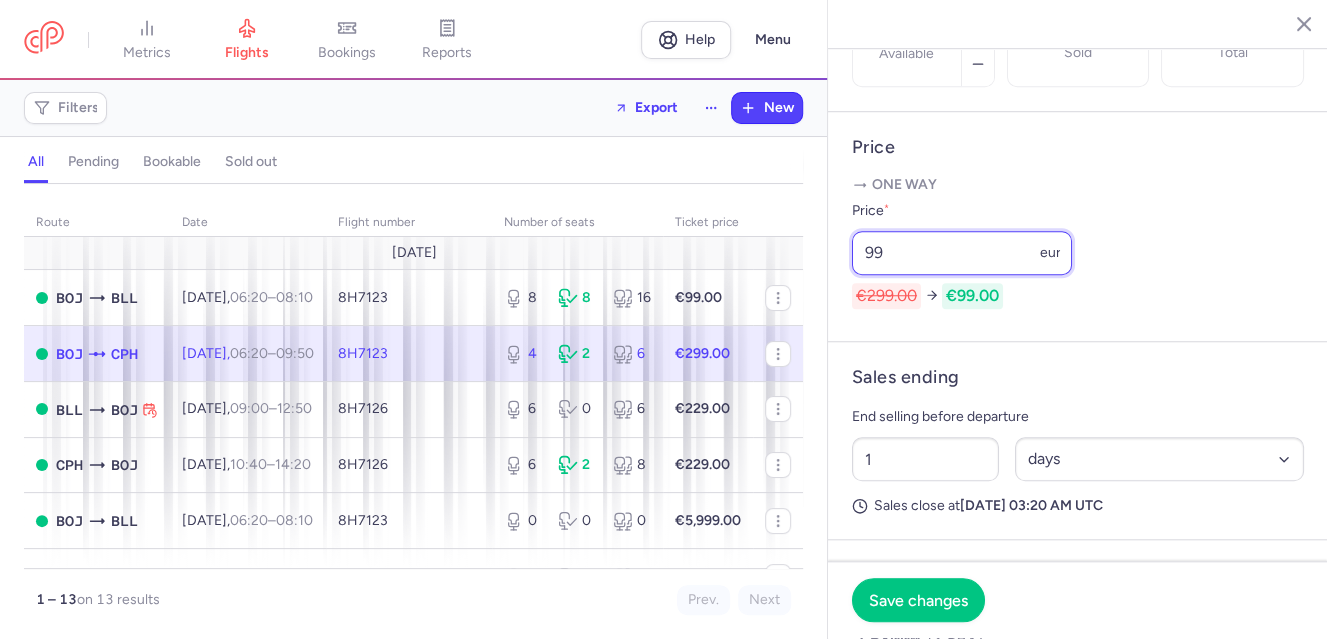 drag, startPoint x: 911, startPoint y: 307, endPoint x: 851, endPoint y: 308, distance: 60.00833 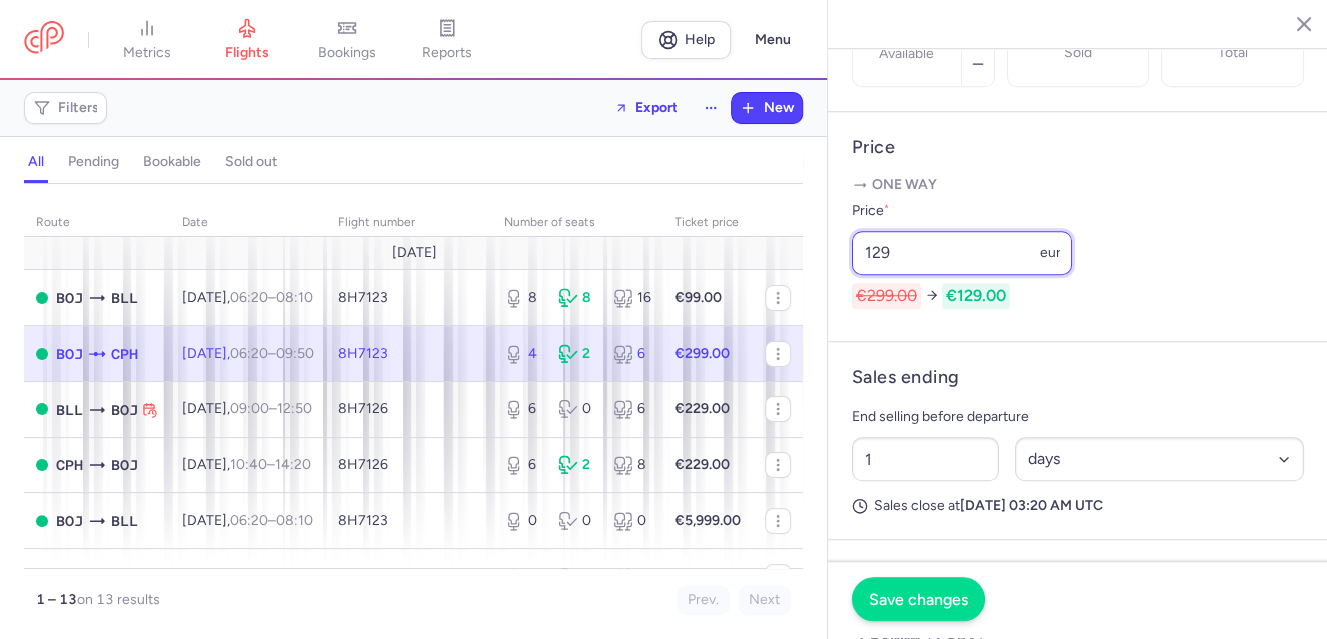 type on "129" 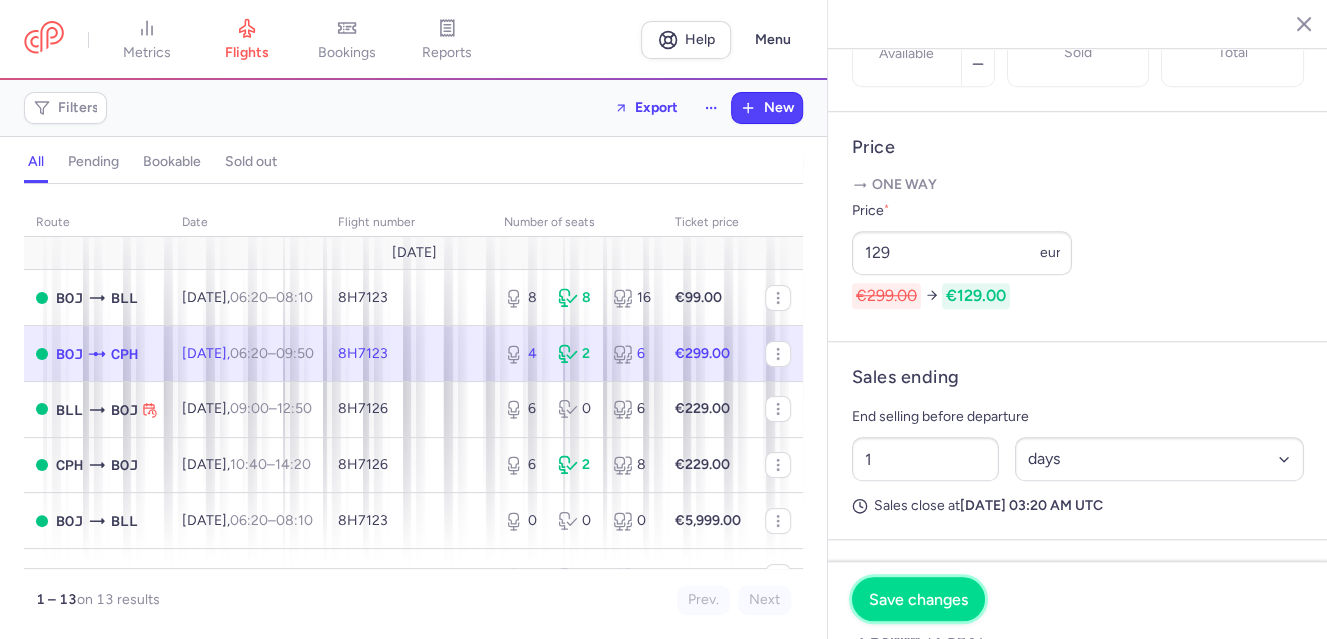 click on "Save changes" at bounding box center [918, 600] 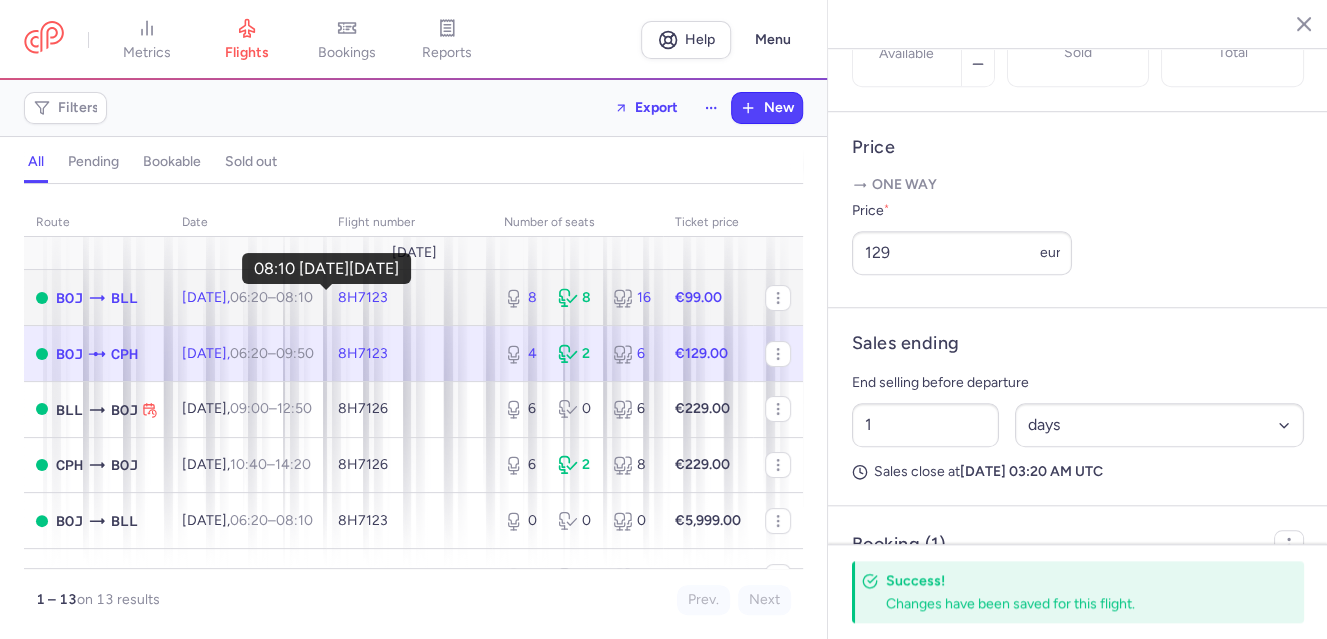 click on "08:10  +0" at bounding box center [294, 297] 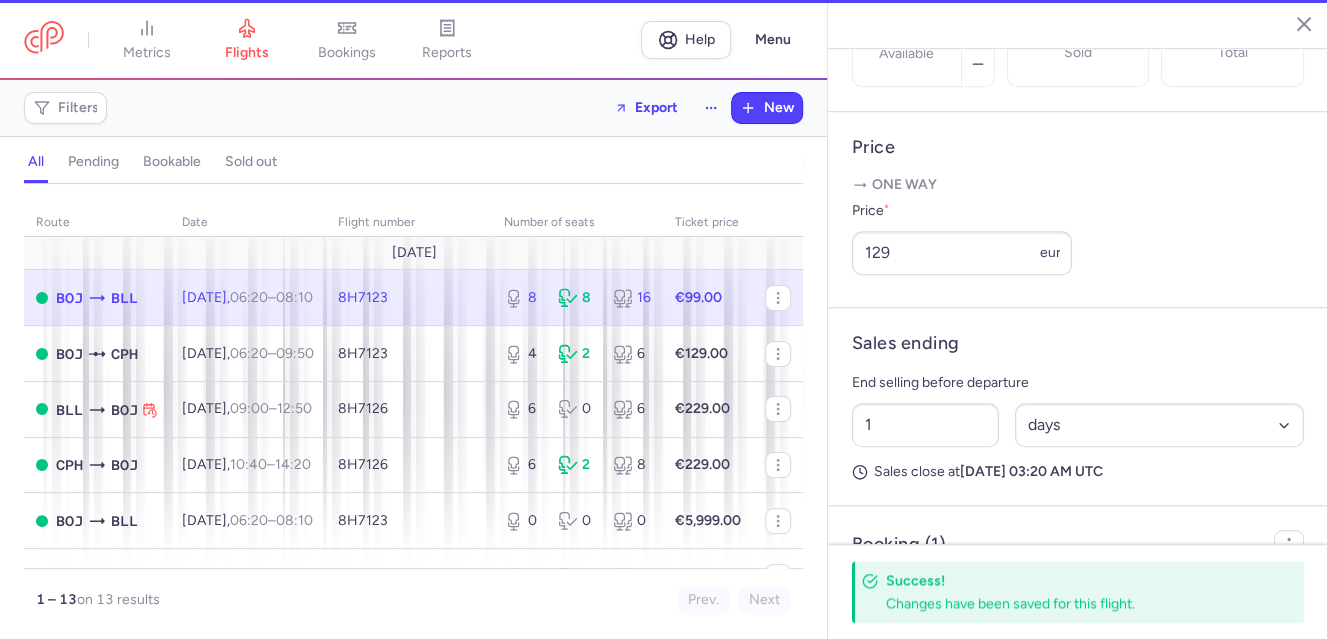 type on "8" 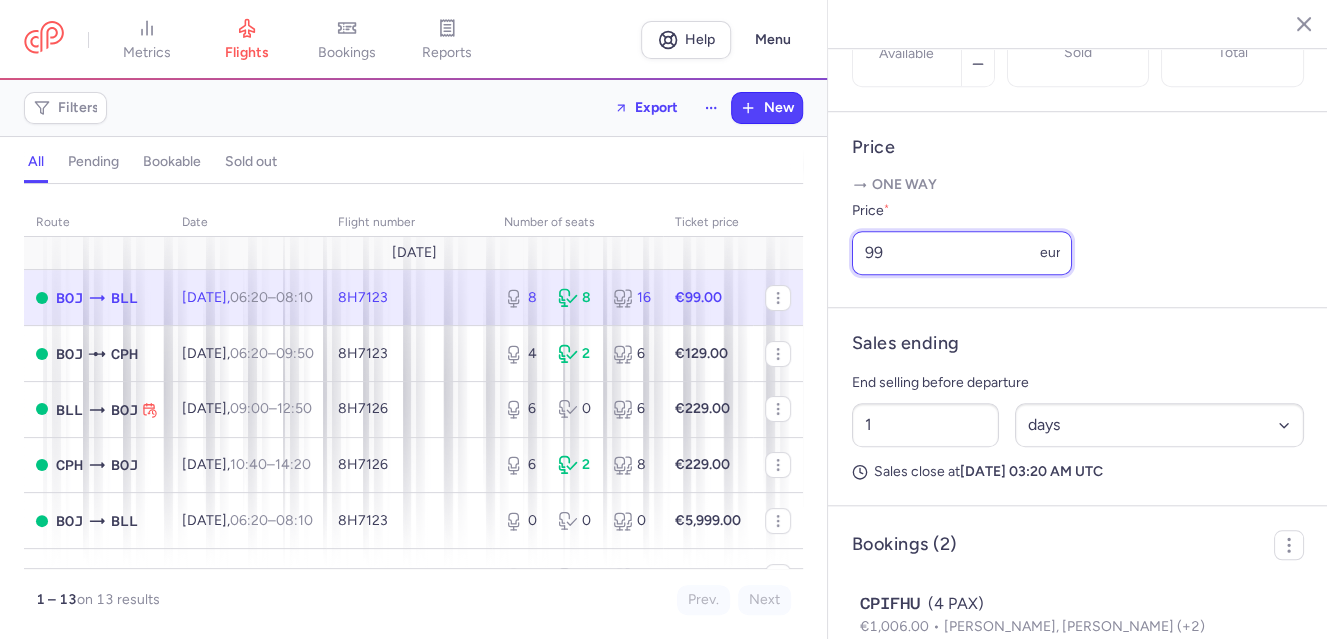 drag, startPoint x: 867, startPoint y: 307, endPoint x: 837, endPoint y: 306, distance: 30.016663 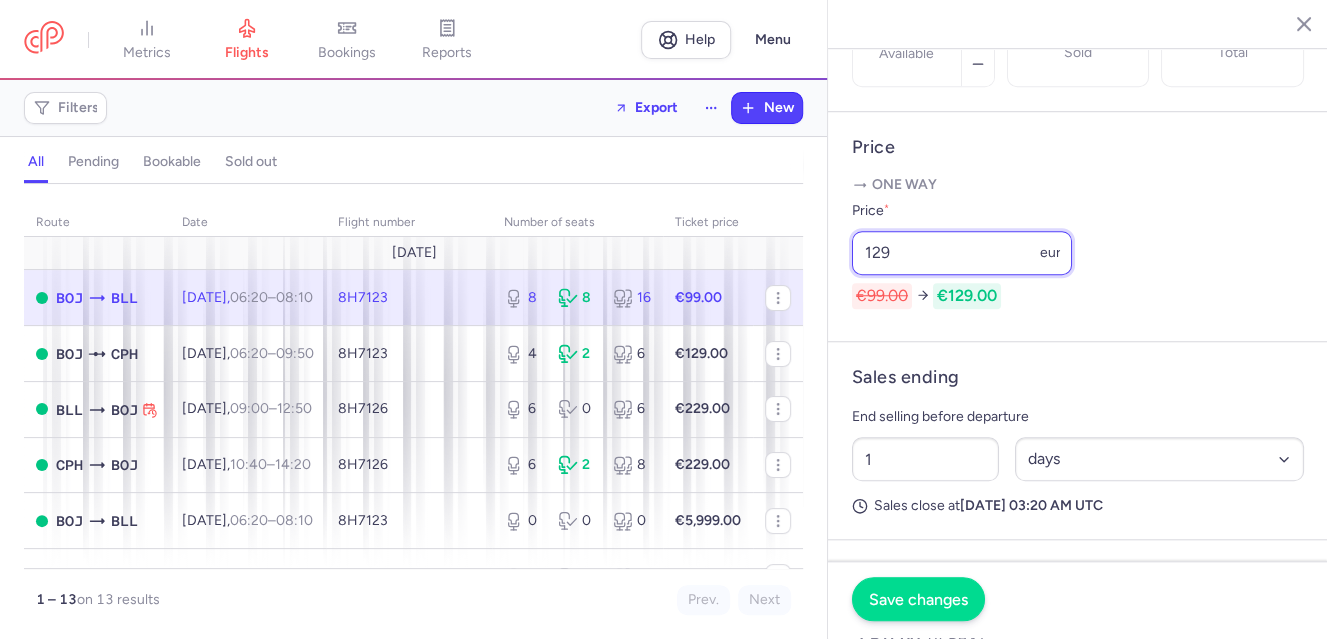 type on "129" 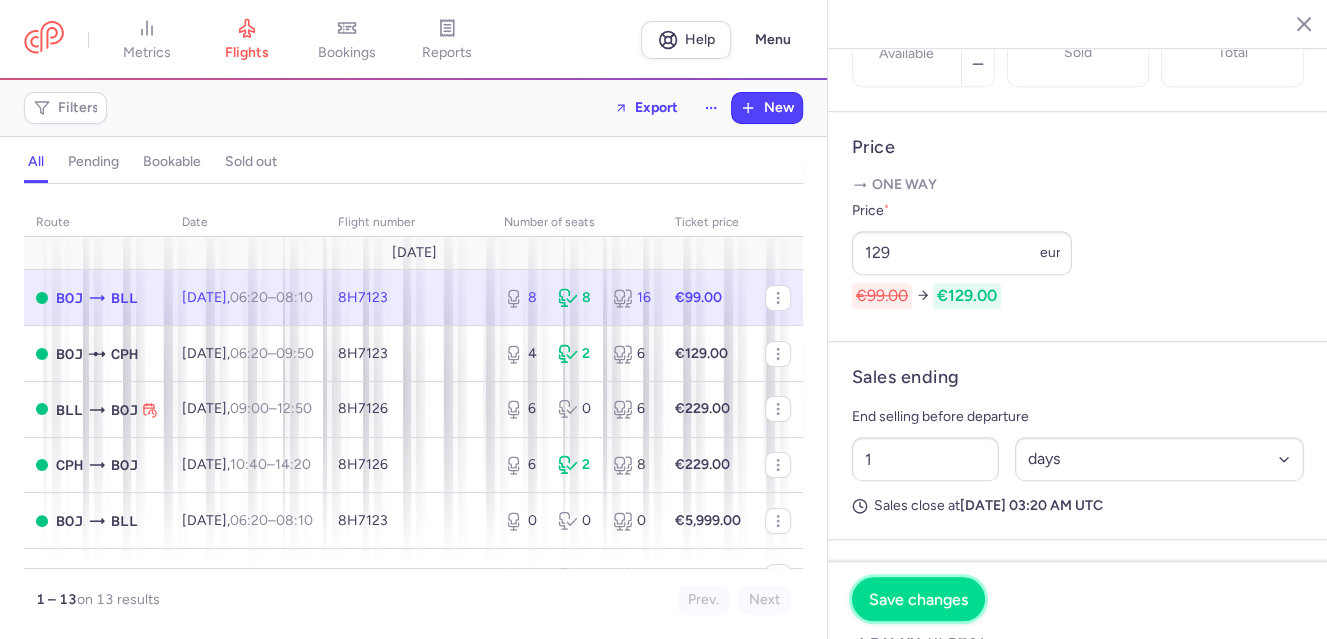 click on "Save changes" at bounding box center (918, 600) 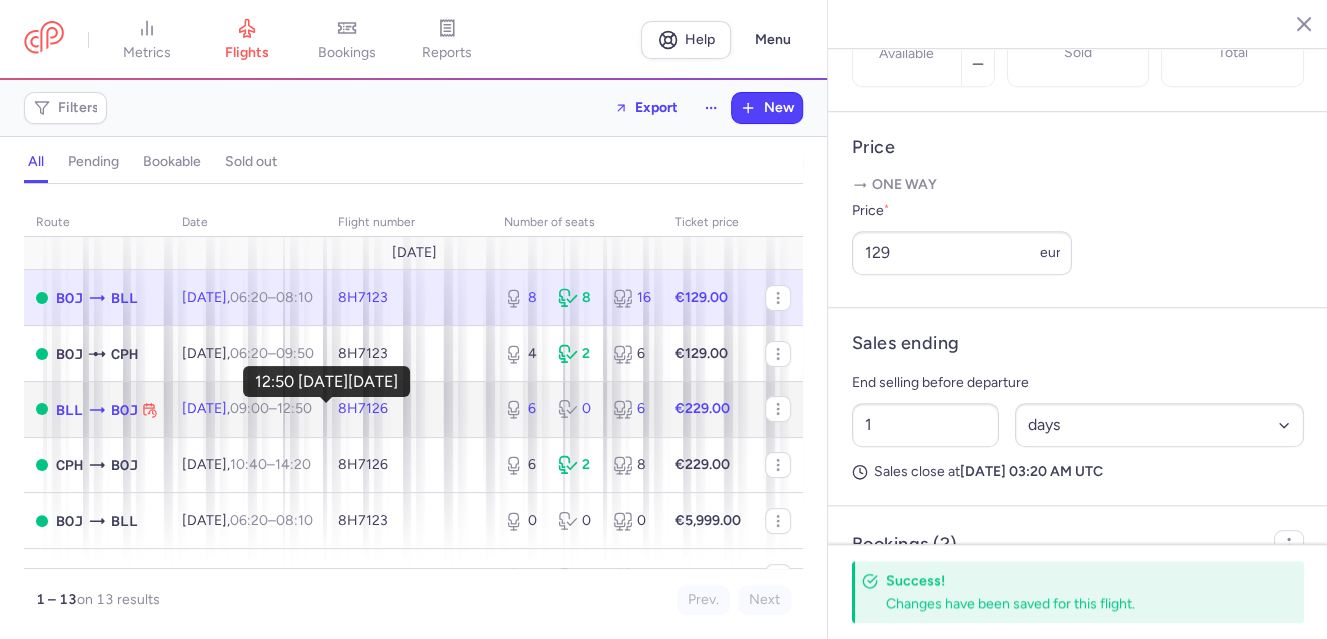 click on "12:50  +0" at bounding box center (294, 408) 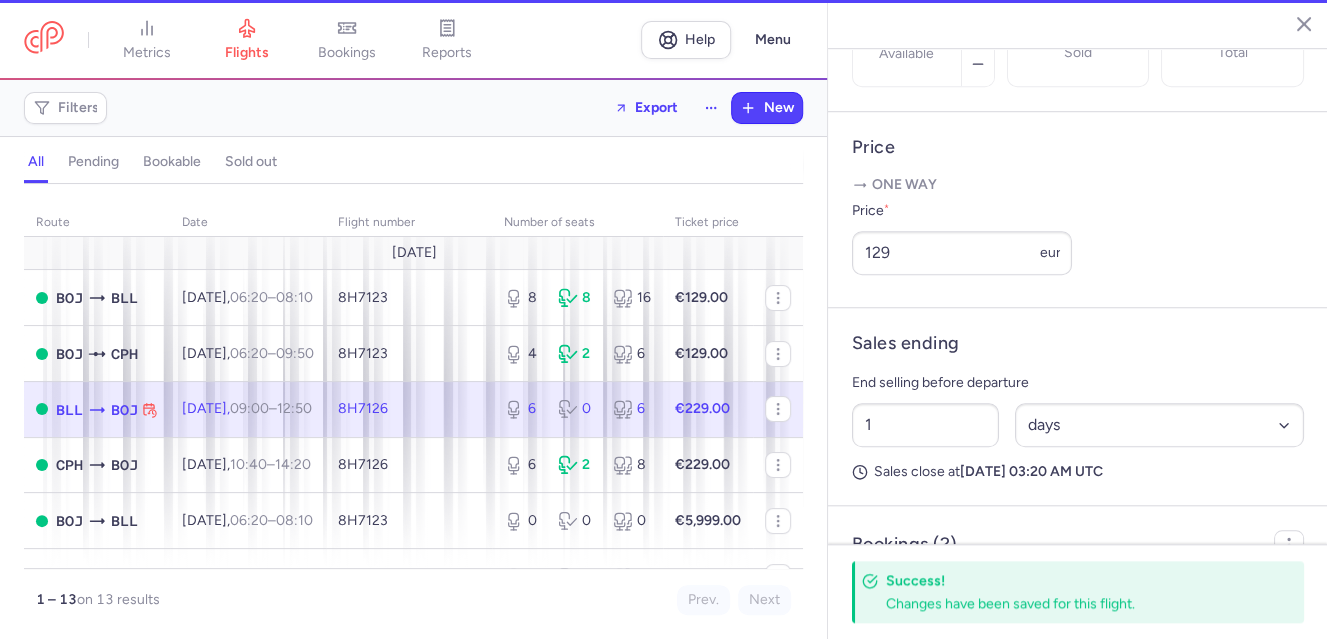 type on "6" 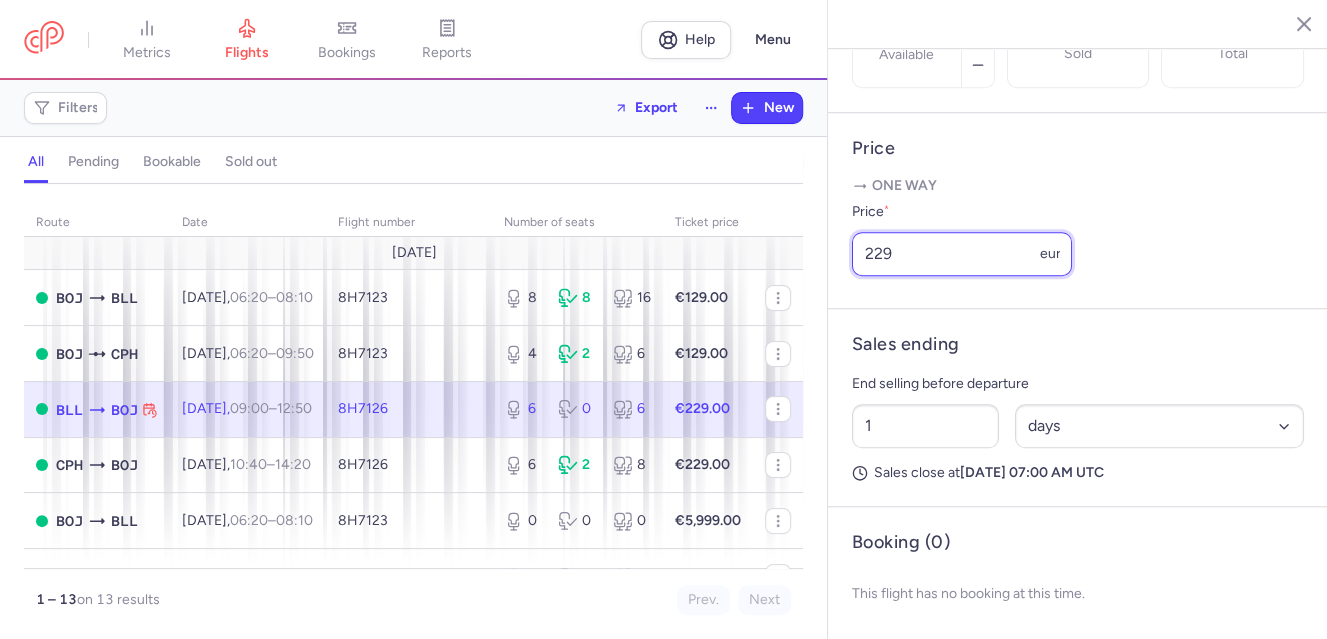 drag, startPoint x: 894, startPoint y: 311, endPoint x: 833, endPoint y: 311, distance: 61 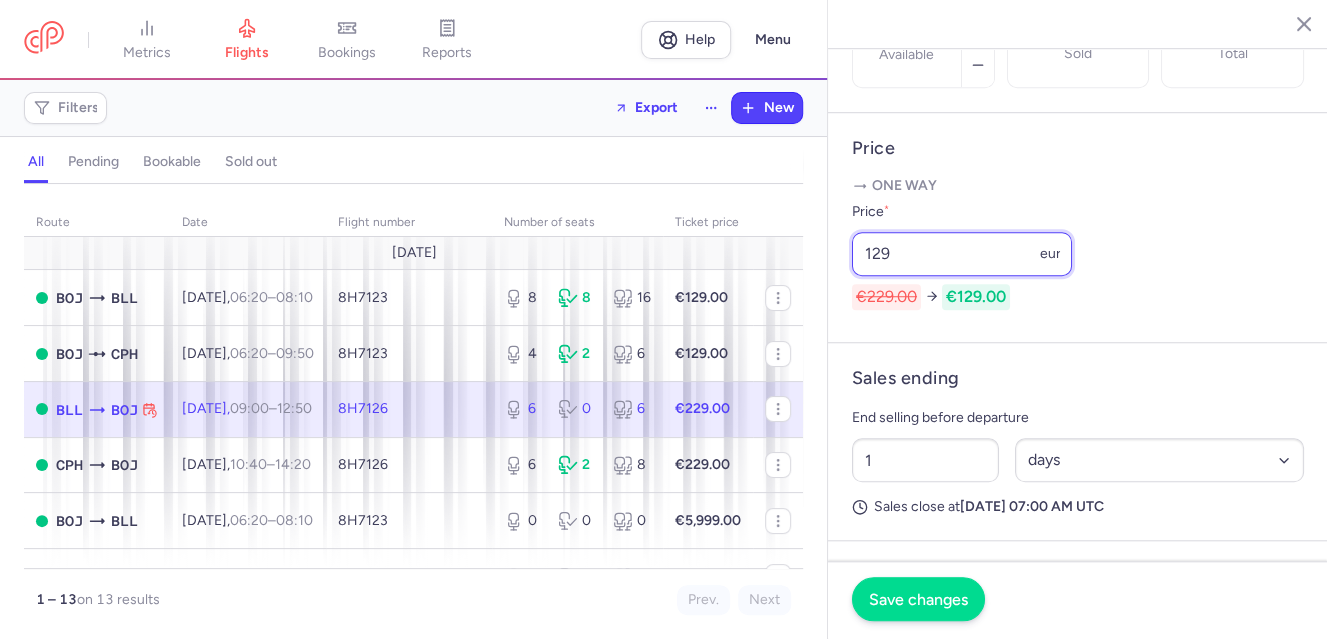type on "129" 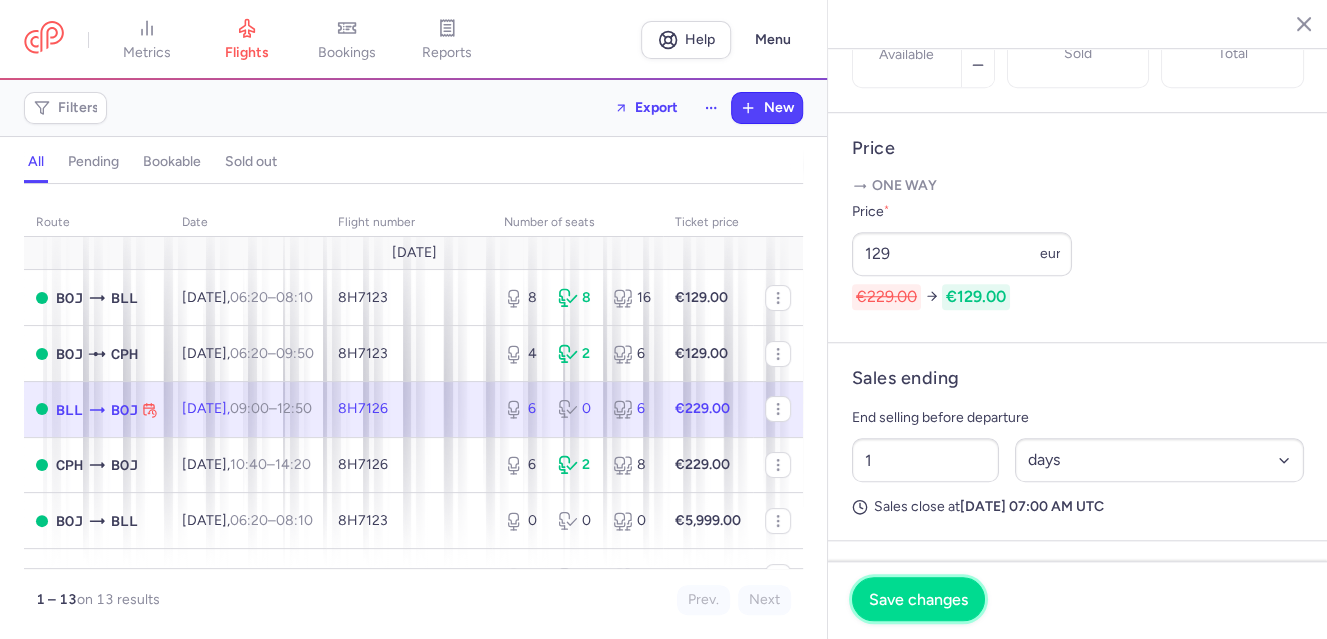click on "Save changes" at bounding box center (918, 600) 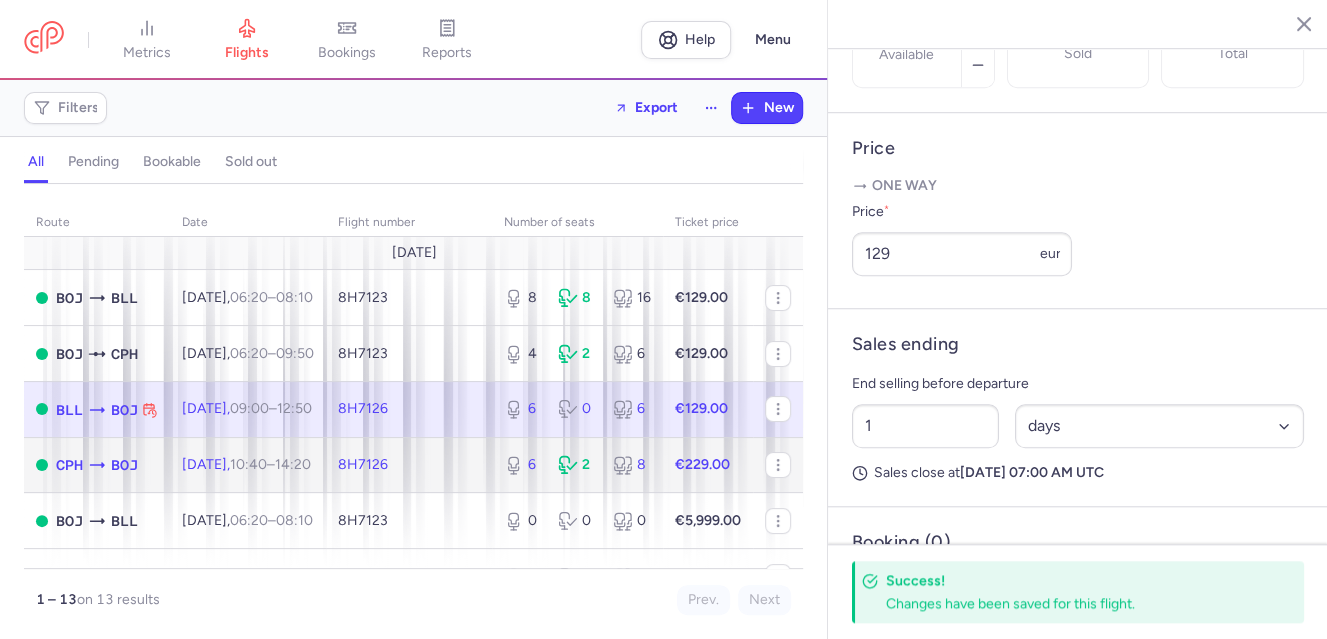 click on "[DATE]  10:40  –  14:20  +0" at bounding box center [248, 465] 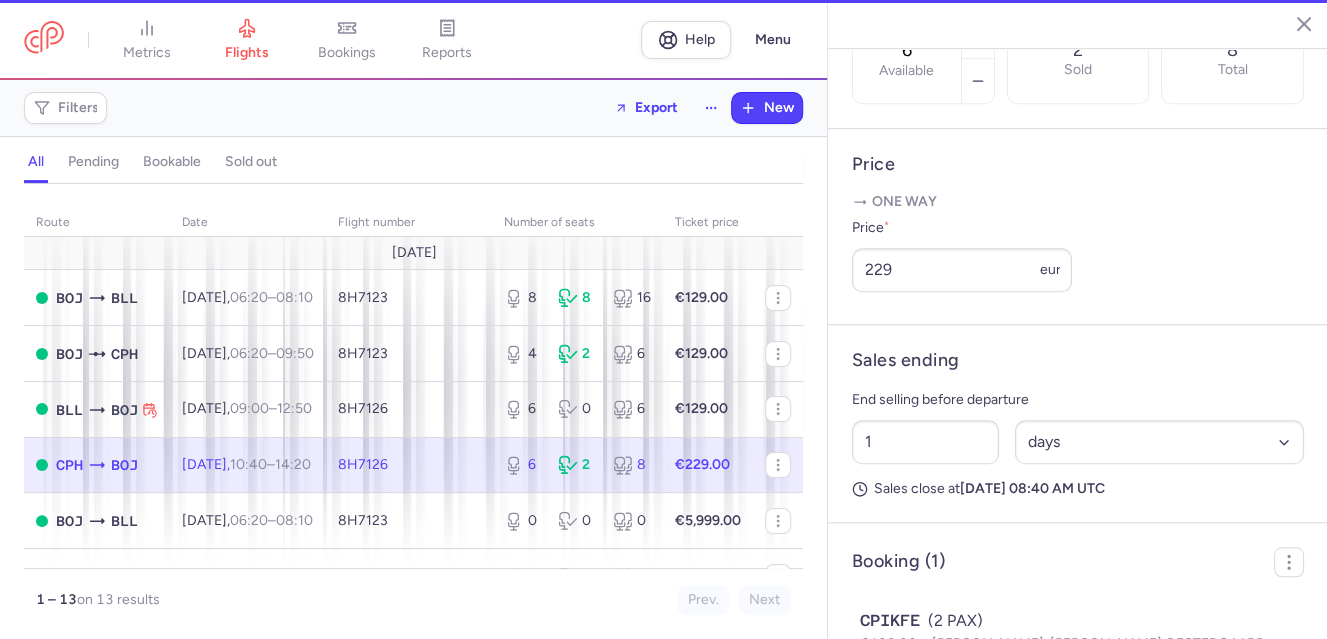 scroll, scrollTop: 700, scrollLeft: 0, axis: vertical 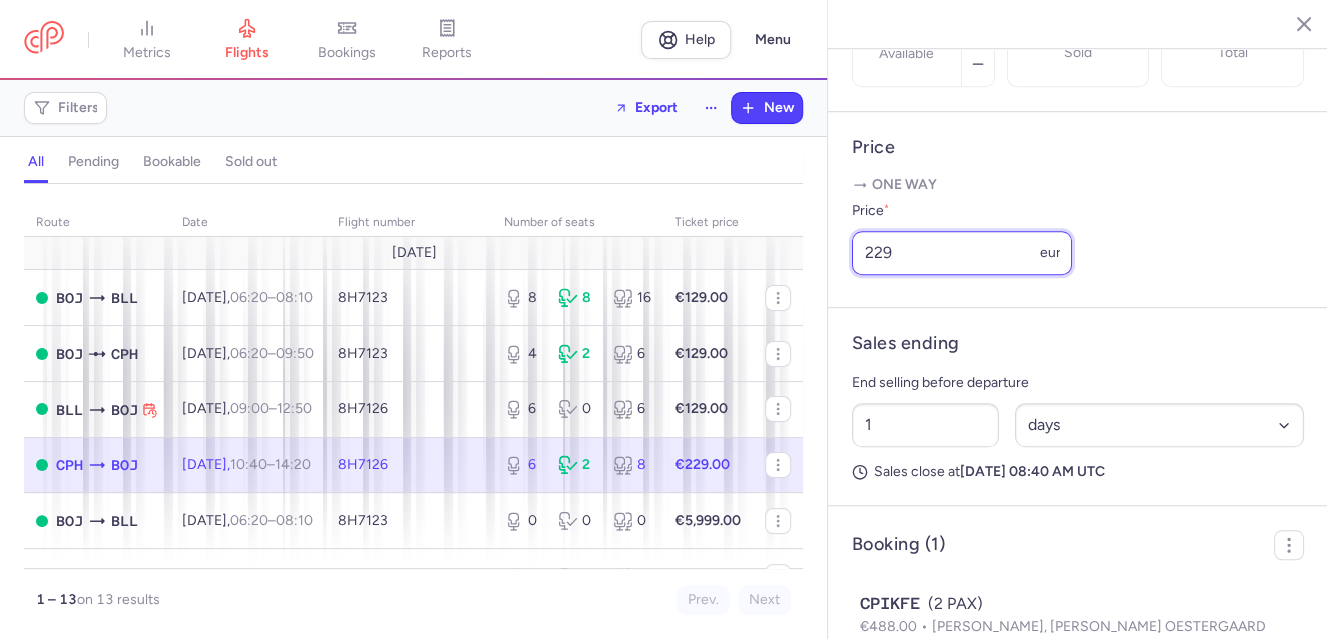 drag, startPoint x: 914, startPoint y: 312, endPoint x: 856, endPoint y: 311, distance: 58.00862 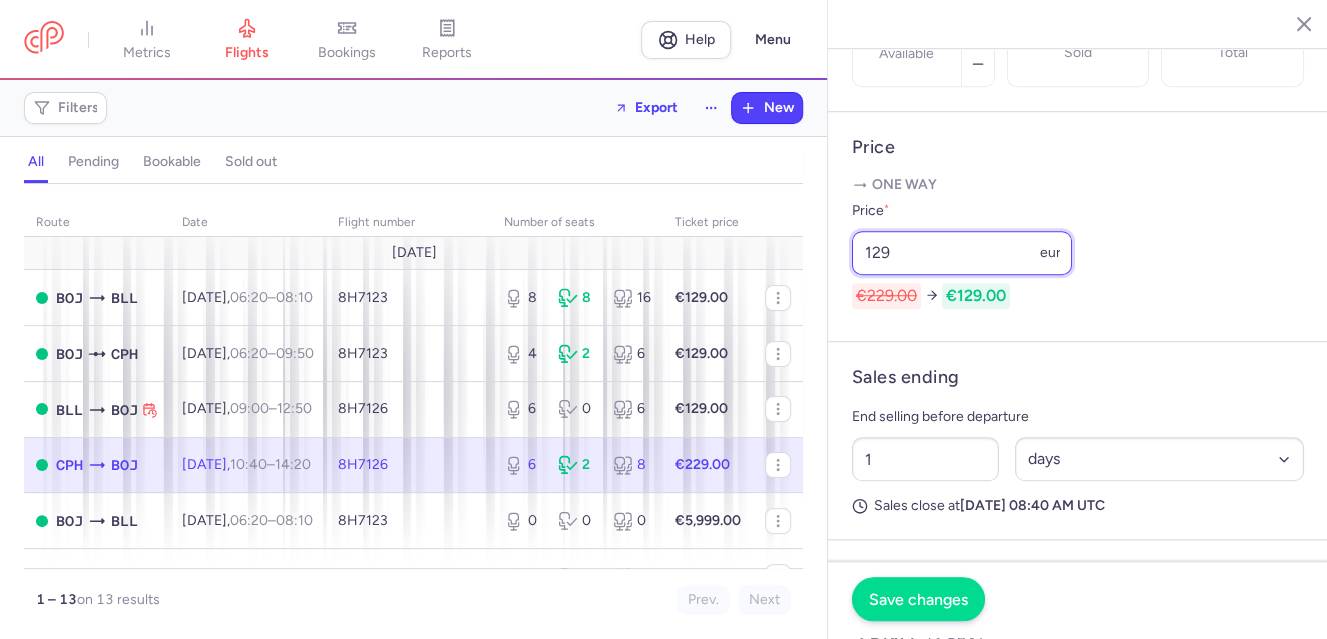 type on "129" 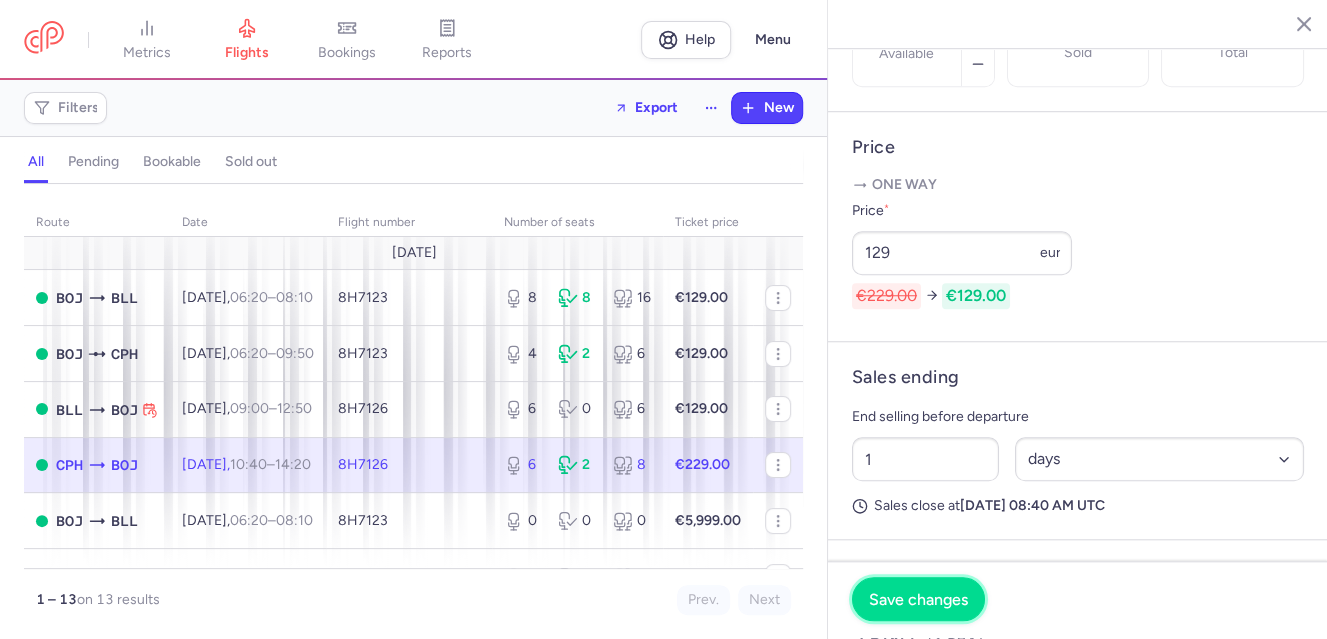 click on "Save changes" at bounding box center [918, 600] 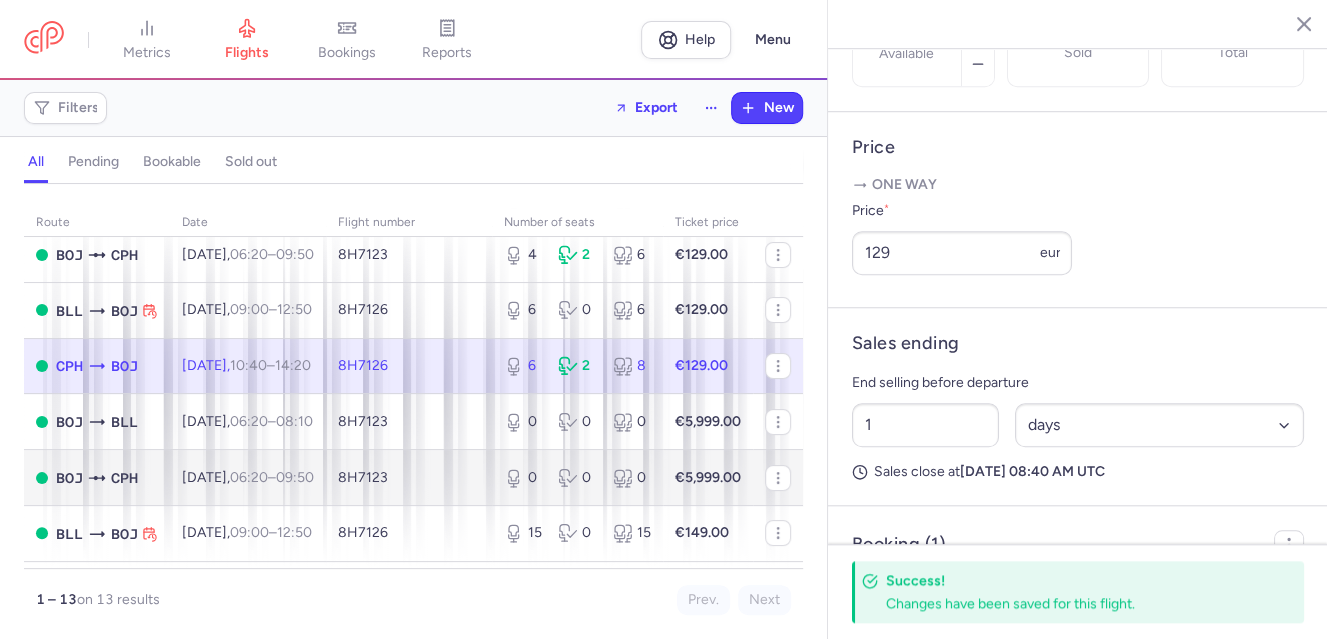 scroll, scrollTop: 199, scrollLeft: 0, axis: vertical 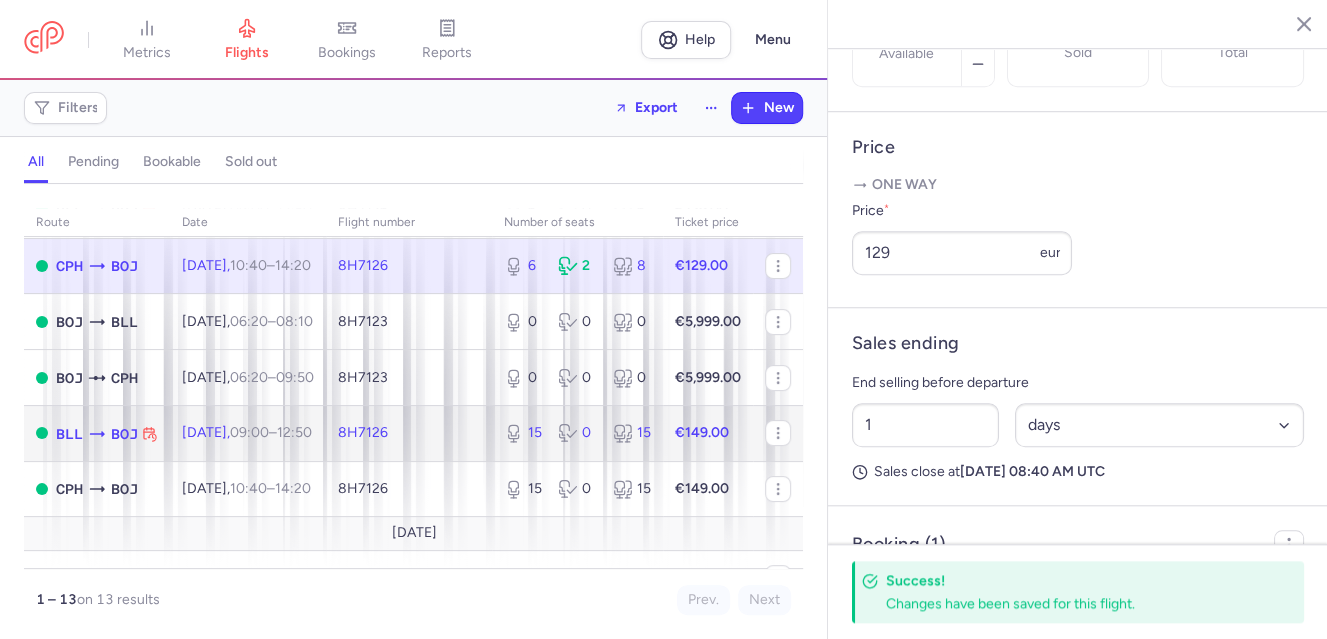 click on "09:00  –  12:50  +0" at bounding box center (271, 432) 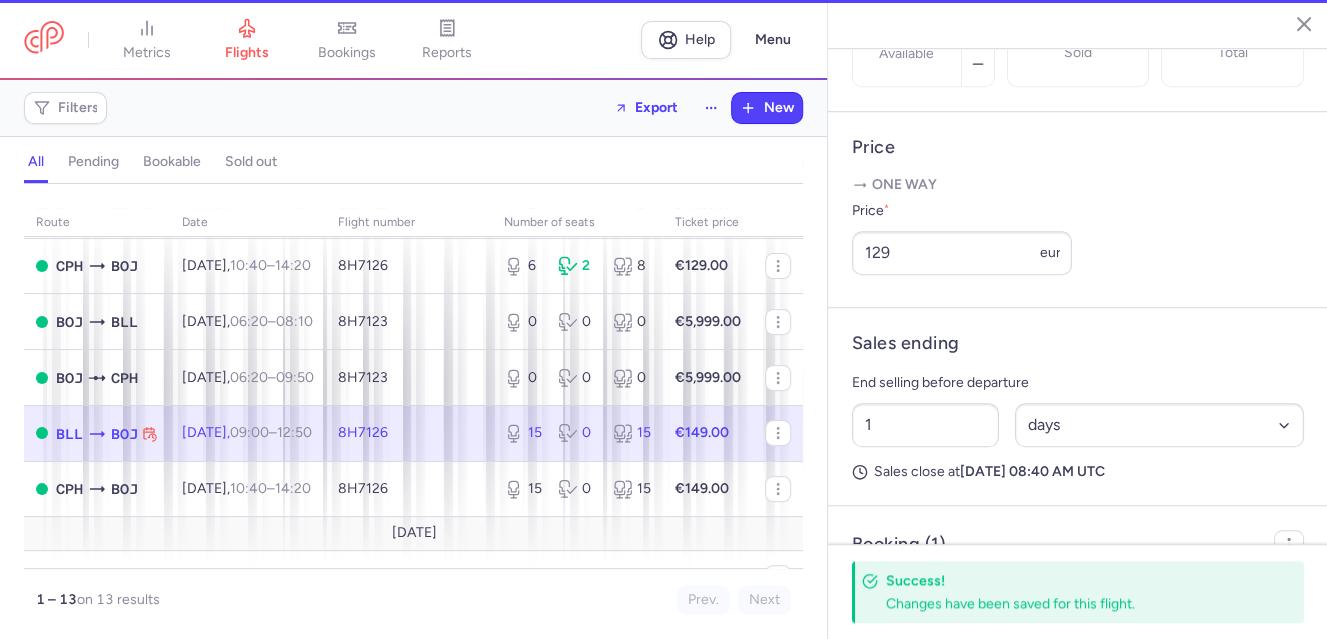 type on "15" 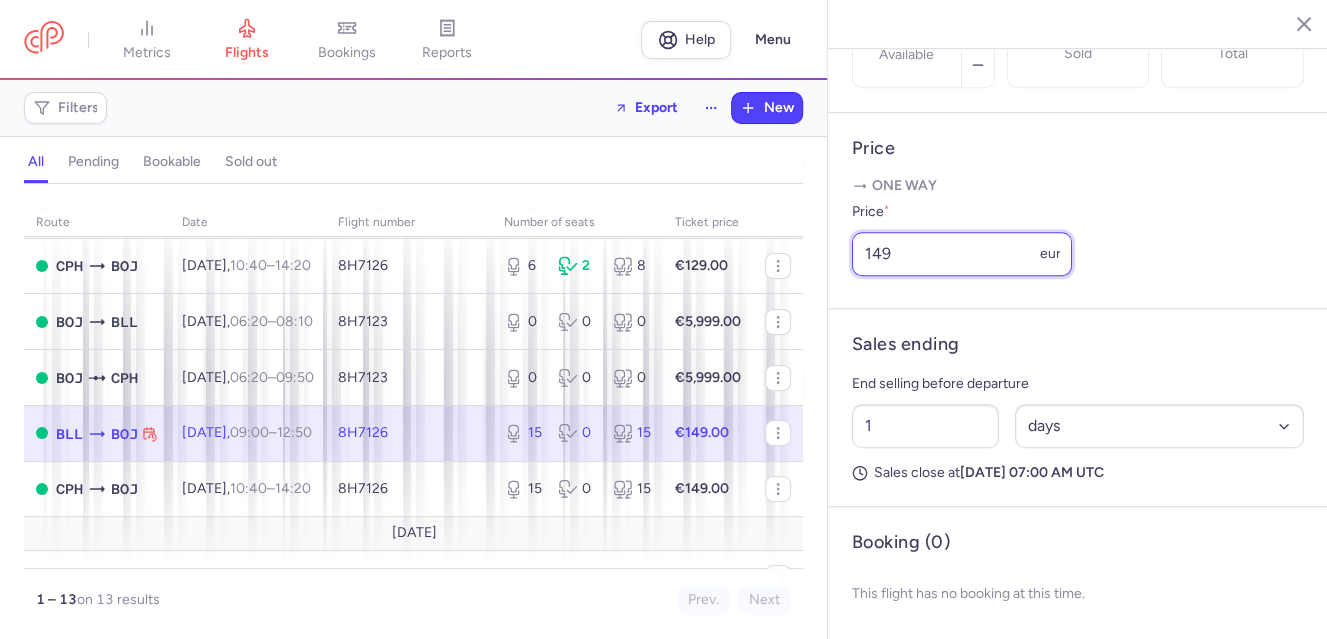 drag, startPoint x: 911, startPoint y: 296, endPoint x: 804, endPoint y: 296, distance: 107 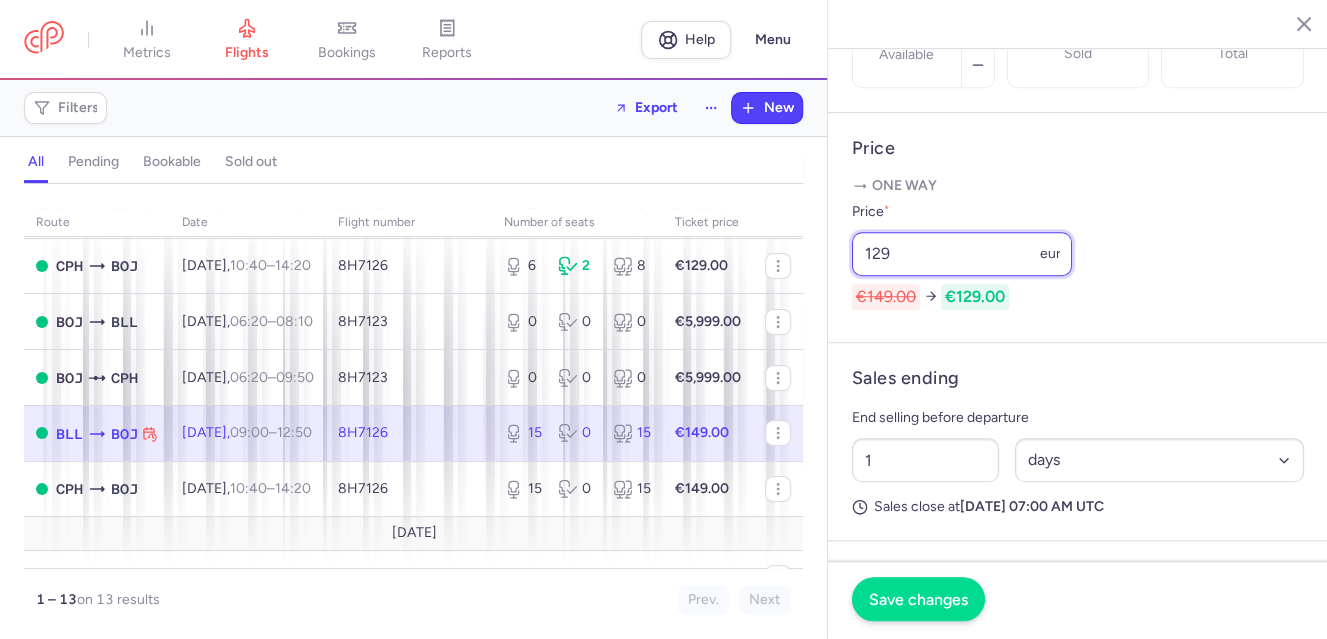 type on "129" 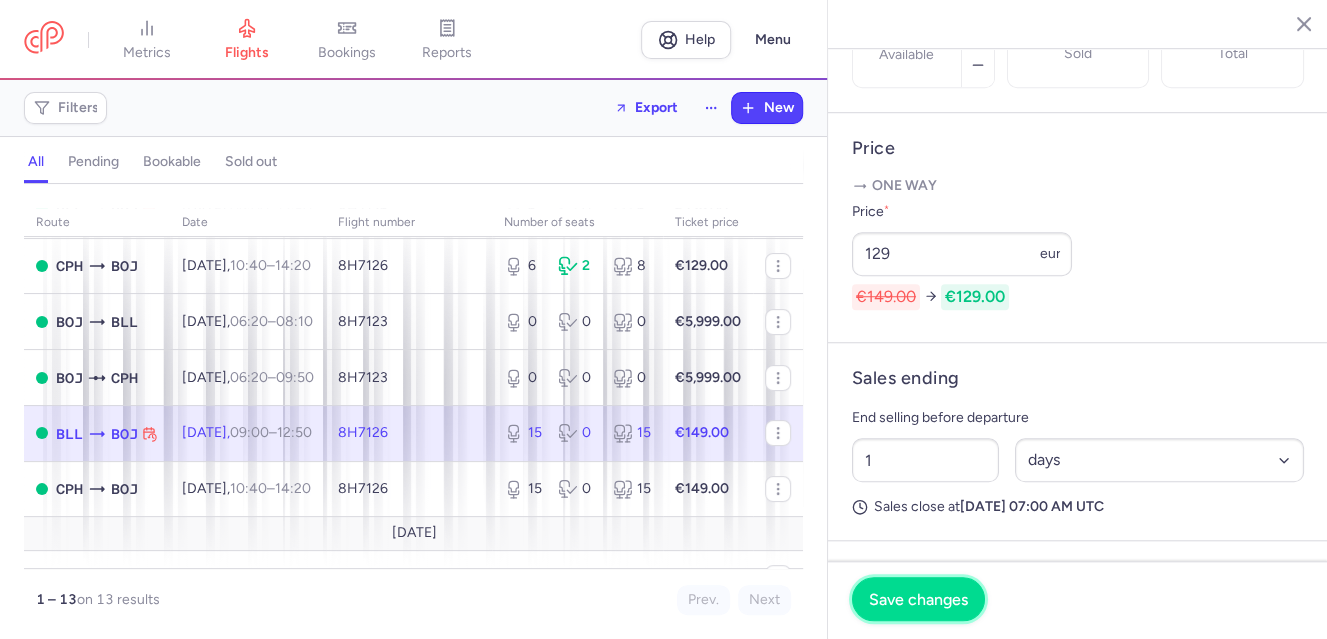 click on "Save changes" at bounding box center [918, 600] 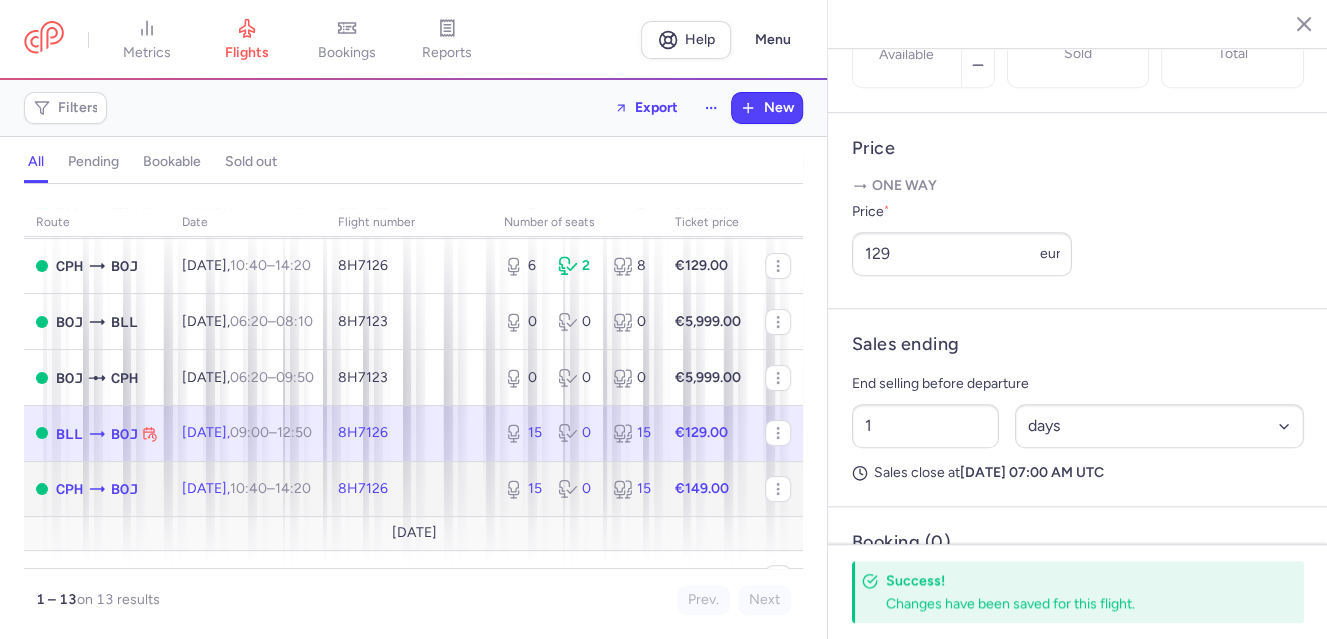 click on "metrics flights bookings reports  Help  Menu Filters  Export  New all pending bookable sold out route date Flight number number of seats Ticket price [DATE]  BOJ  BLL [DATE]  06:20  –  08:10  +0  8H7123  8 8 16 €129.00  BOJ  CPH [DATE]  06:20  –  09:50  +0  8H7123  4 2 6 €129.00  BLL  BOJ [DATE]  09:00  –  12:50  +0  8H7126  6 0 6 €129.00  CPH  BOJ [DATE]  10:40  –  14:20  +0  8H7126  6 2 8 €129.00  BOJ  BLL [DATE]  06:20  –  08:10  +0  8H7123  0 0 0 €5,999.00  BOJ  CPH [DATE]  06:20  –  09:50  +0  8H7123  0 0 0 €5,999.00  BLL  BOJ [DATE]  09:00  –  12:50  +0  8H7126  15 0 15 €129.00  CPH  BOJ [DATE]  10:40  –  14:20  +0  8H7126  15 0 15 €149.00 [DATE]  BOJ  BLL [DATE]  06:20  –  08:10  +0  8H7123  20 0 20 €99.00  BLL  BOJ [DATE]  09:00  –  12:50  +0  8H7124  20 0 20 €99.00  BOJ  BLL [DATE]  06:20  –  08:10  +0  8H7123  18 2 20 €99.00  BLL  BOJ [DATE]  09:00  –  12:50  +0  8H7124  20 0 20 +0" at bounding box center (663, 0) 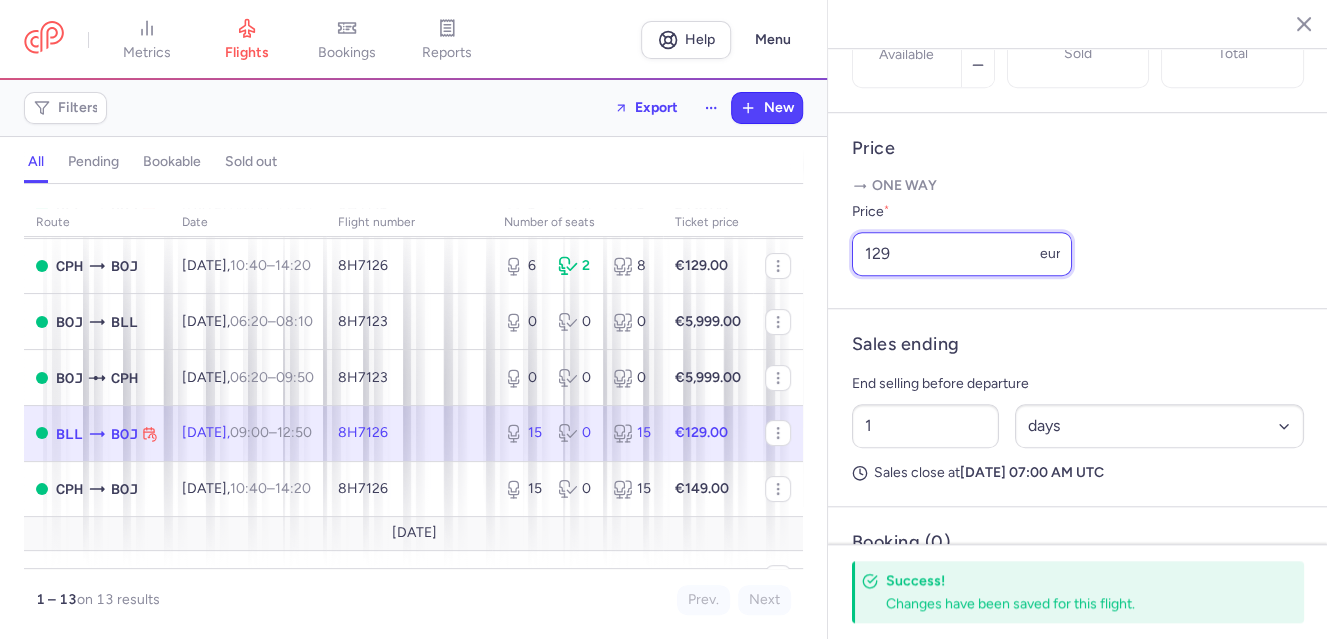drag, startPoint x: 867, startPoint y: 301, endPoint x: 843, endPoint y: 300, distance: 24.020824 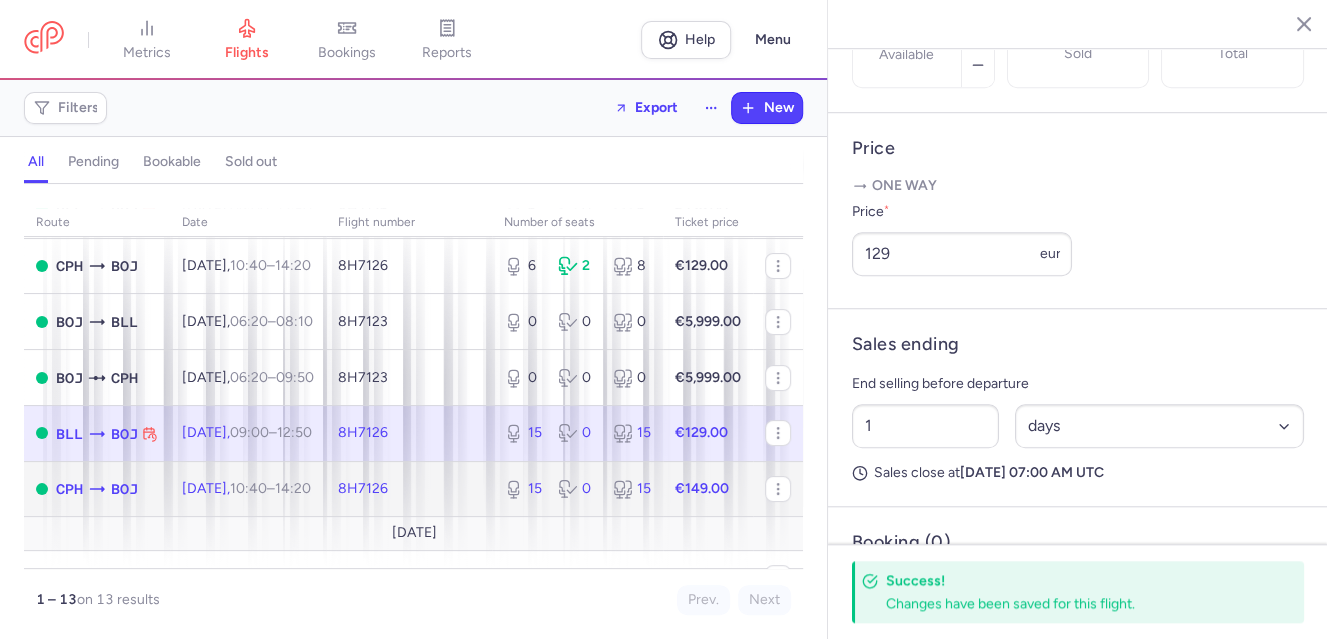 click on "[DATE]  10:40  –  14:20  +0" at bounding box center [248, 489] 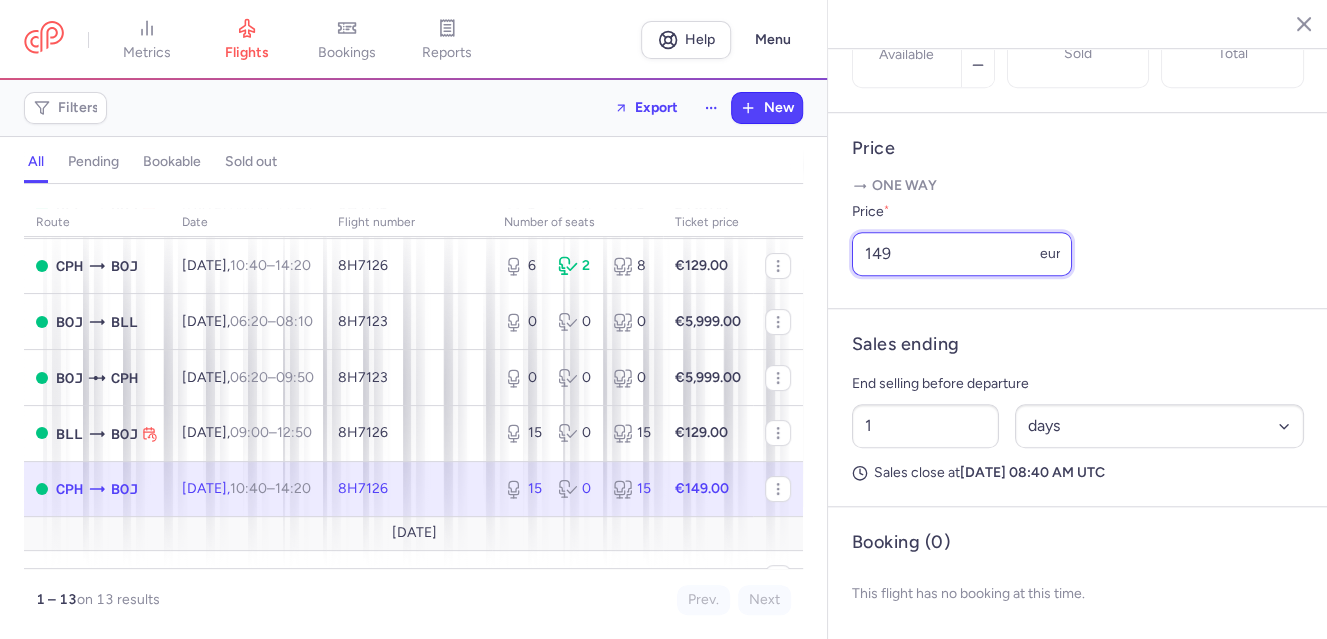drag, startPoint x: 923, startPoint y: 319, endPoint x: 853, endPoint y: 316, distance: 70.064255 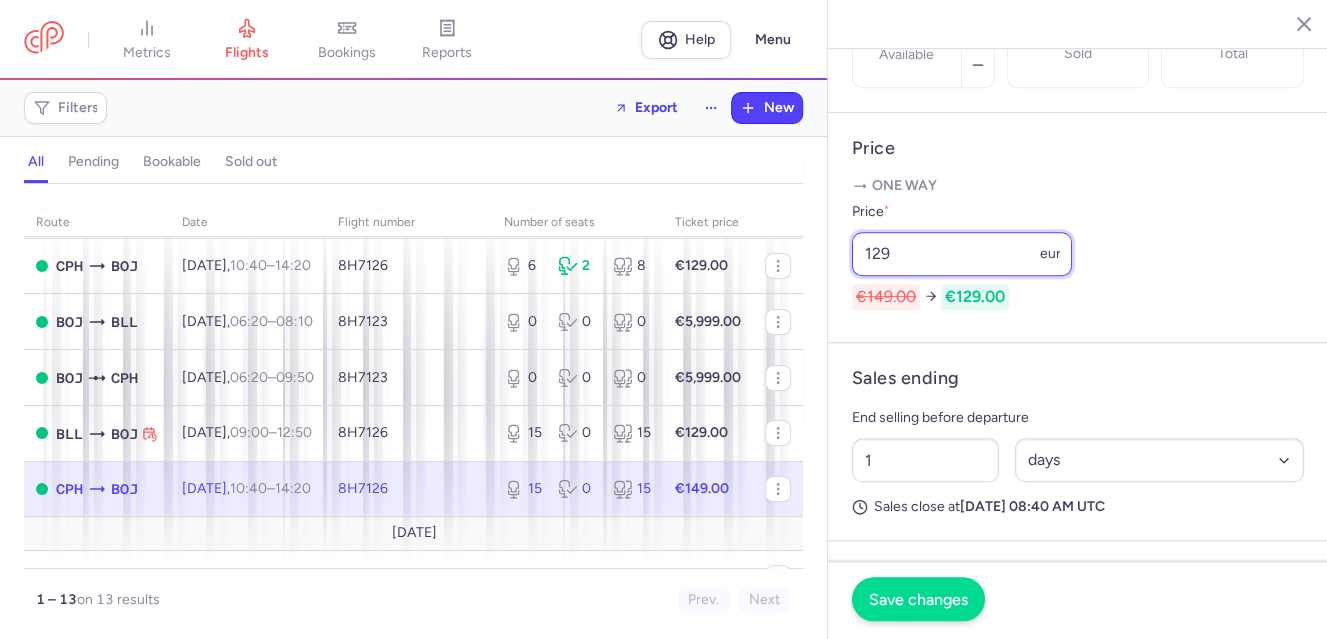 type on "129" 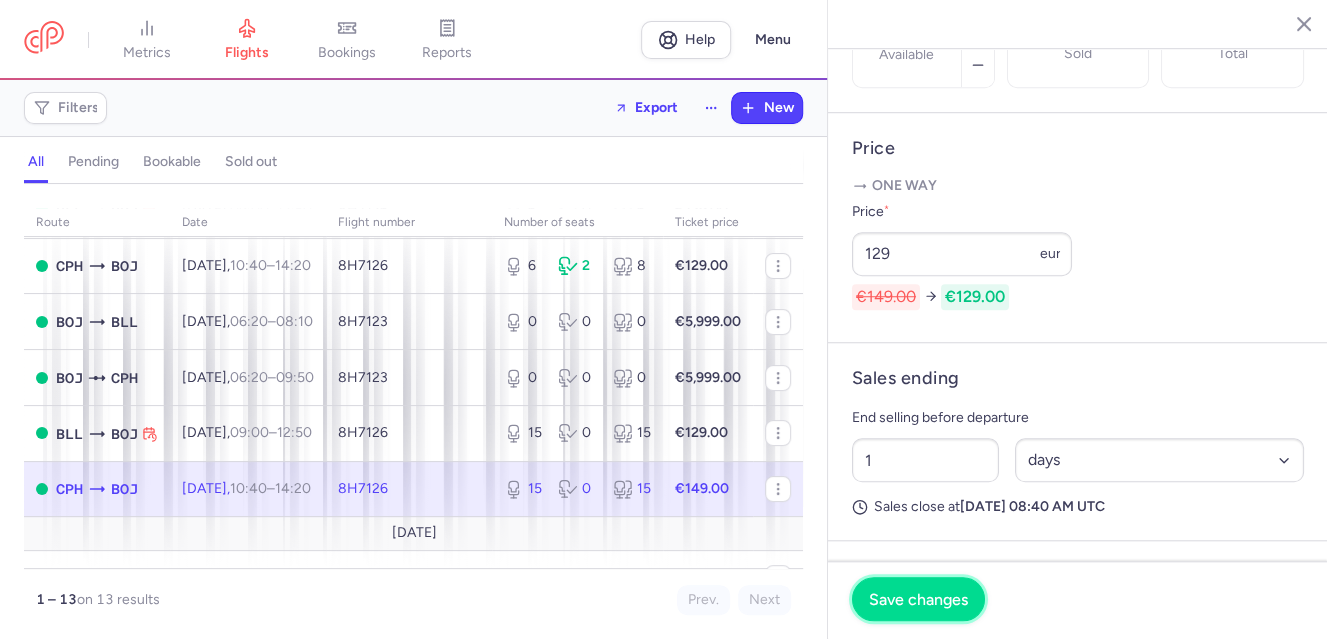 click on "Save changes" at bounding box center (918, 600) 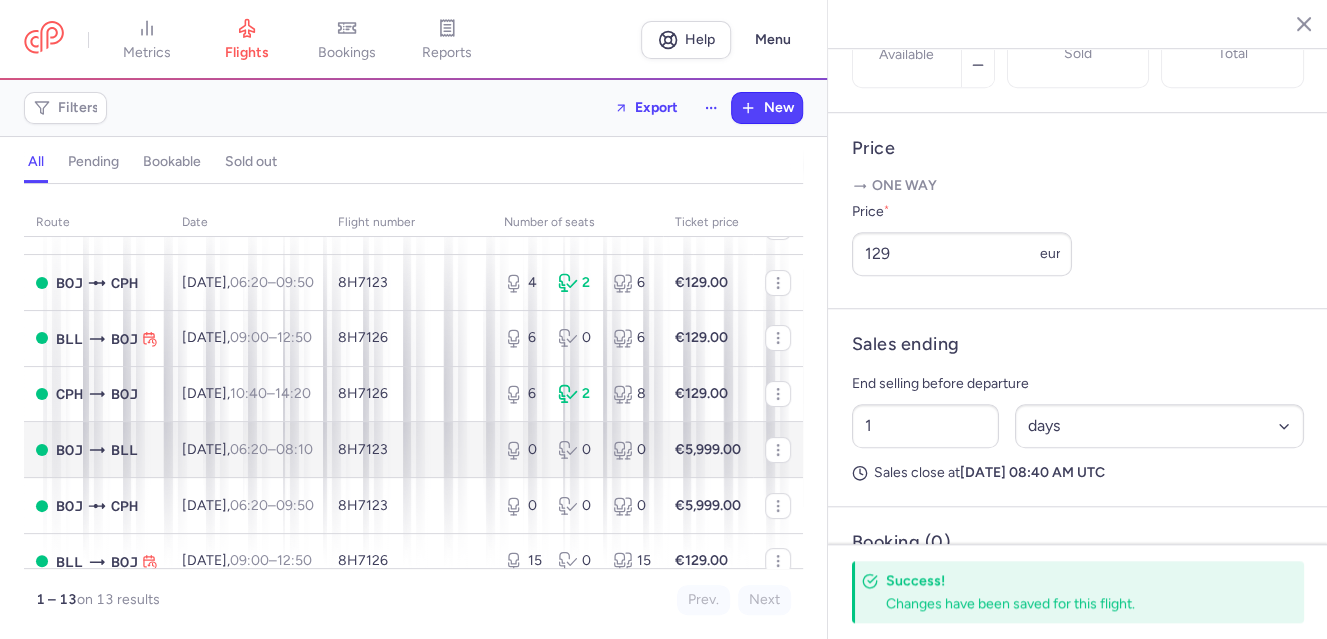 scroll, scrollTop: 0, scrollLeft: 0, axis: both 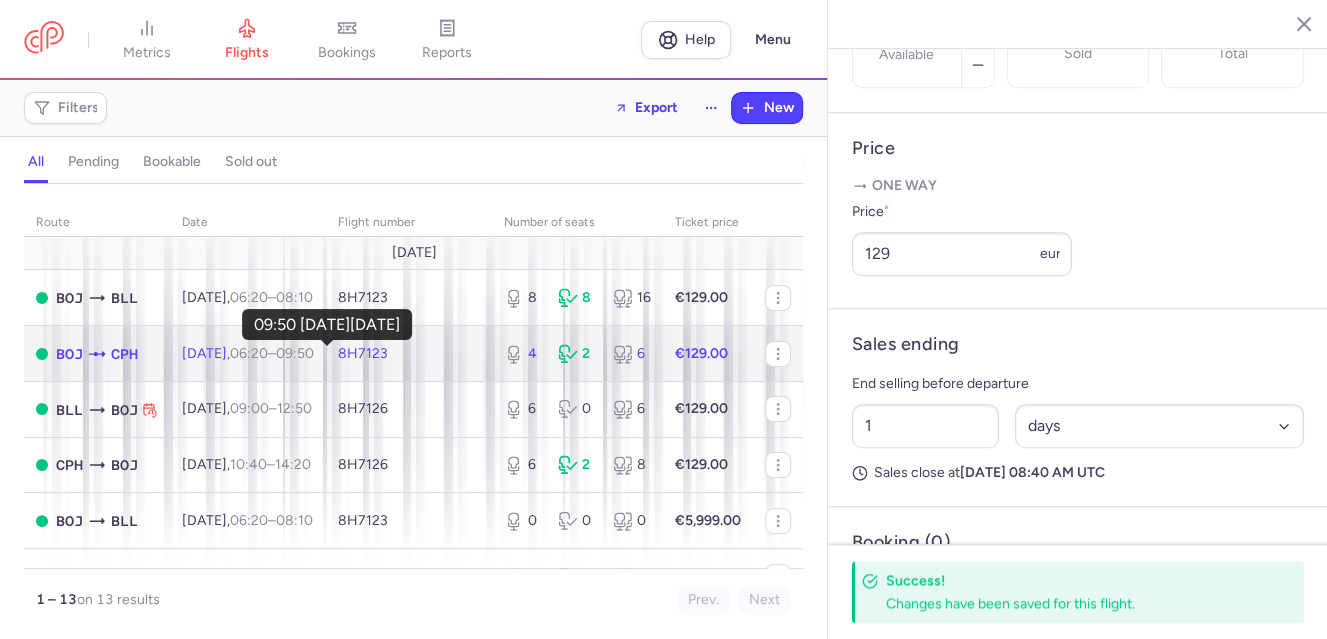 click on "09:50  +0" at bounding box center (295, 353) 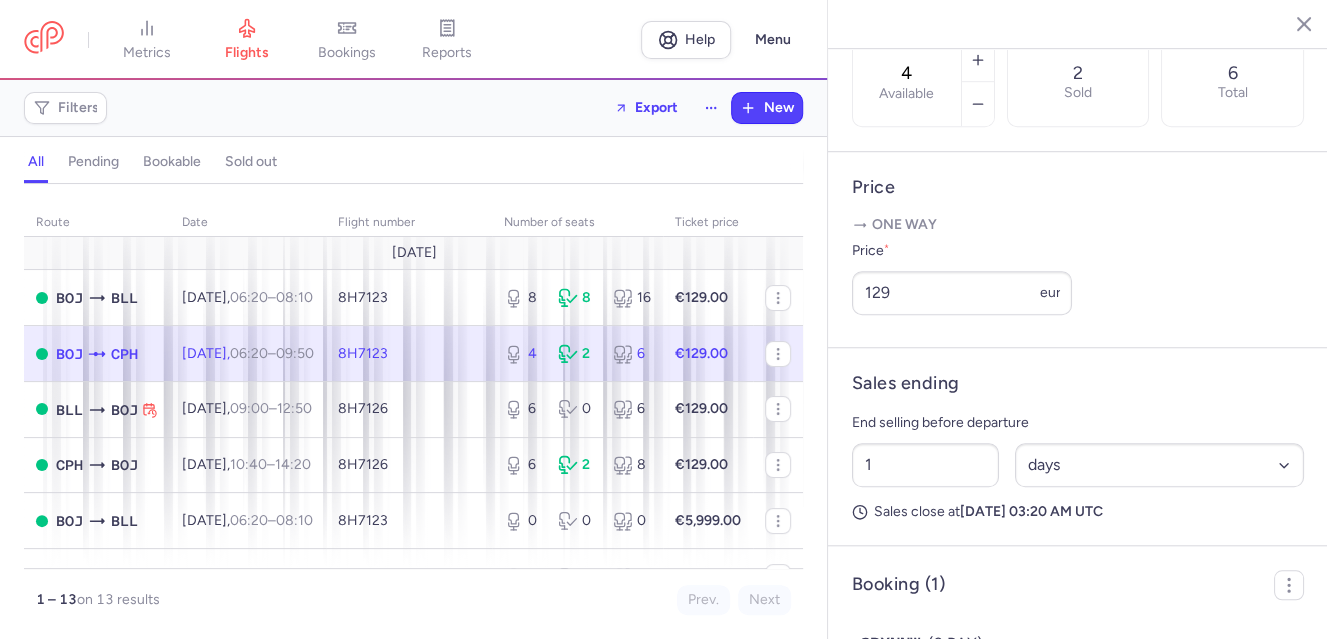 scroll, scrollTop: 490, scrollLeft: 0, axis: vertical 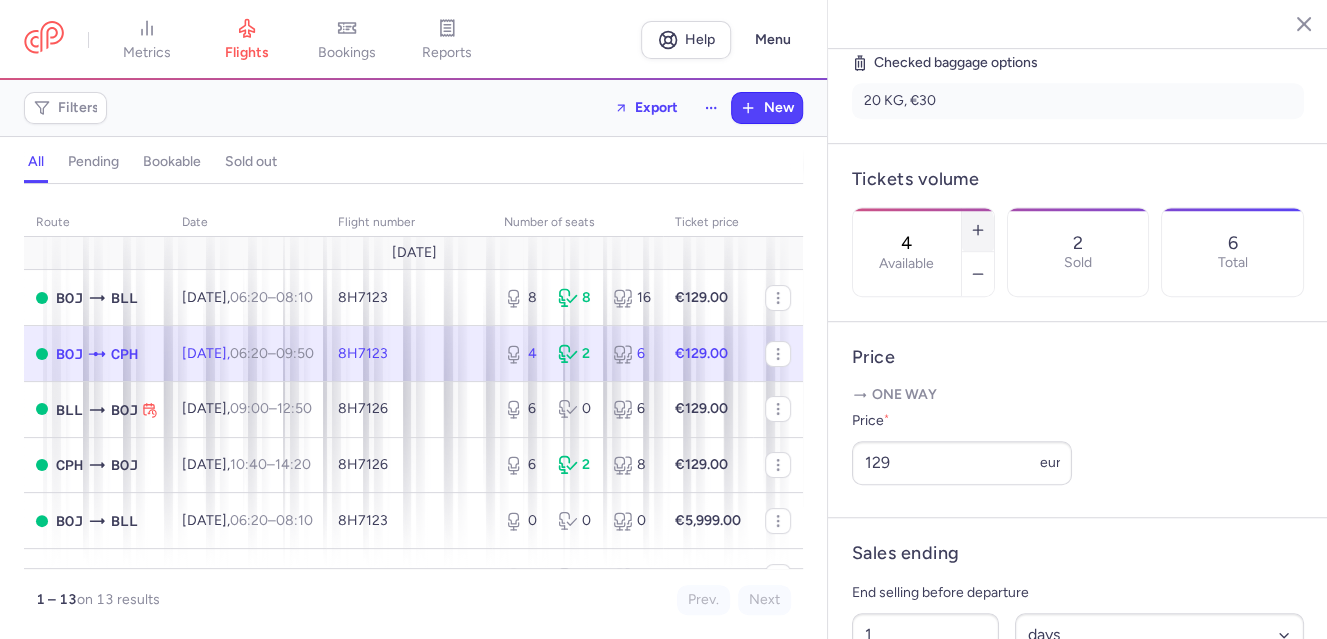 click 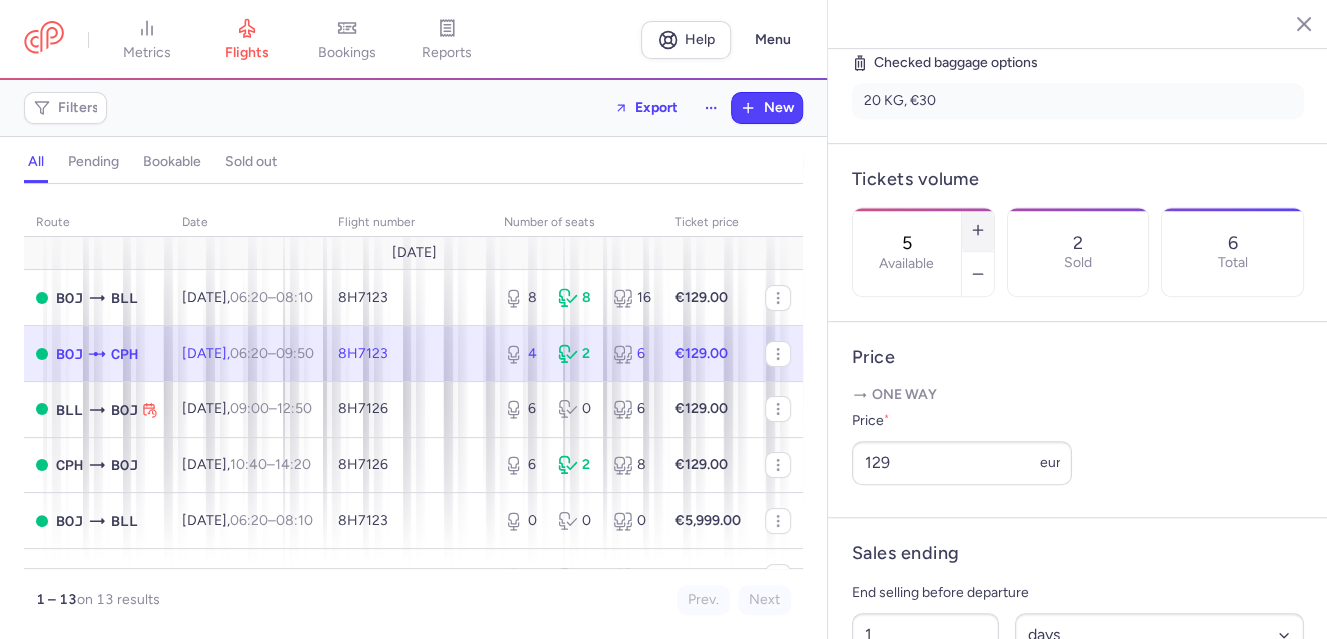 click 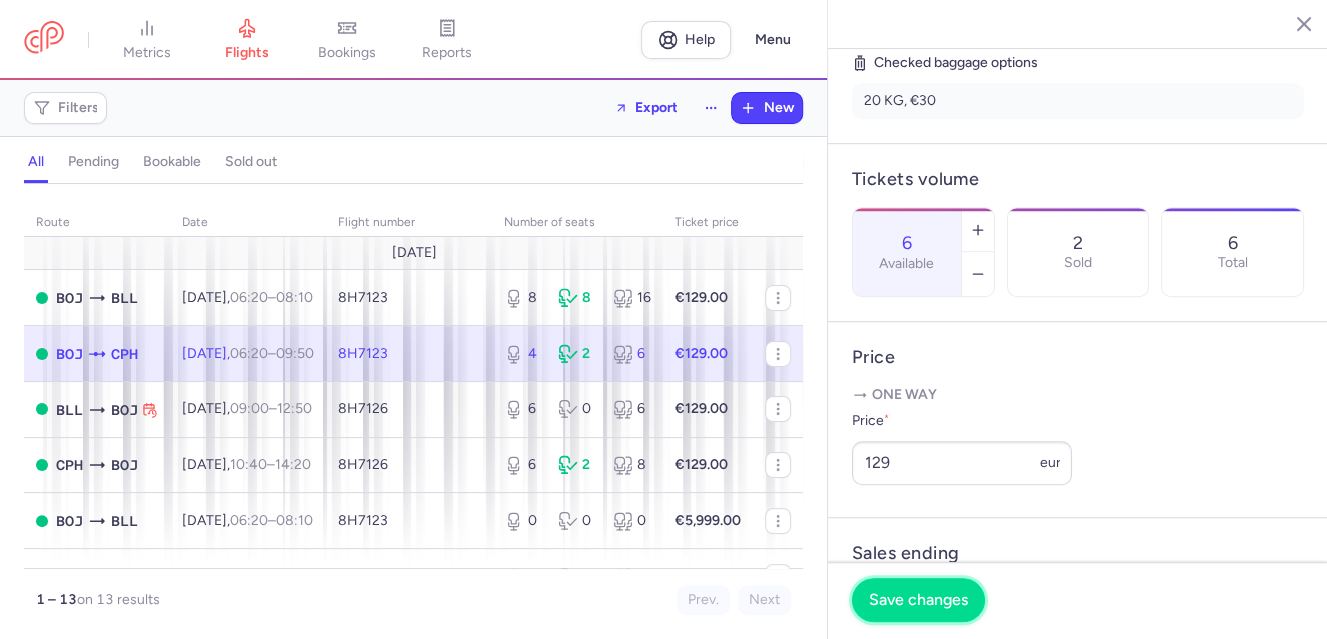 click on "Save changes" at bounding box center (918, 600) 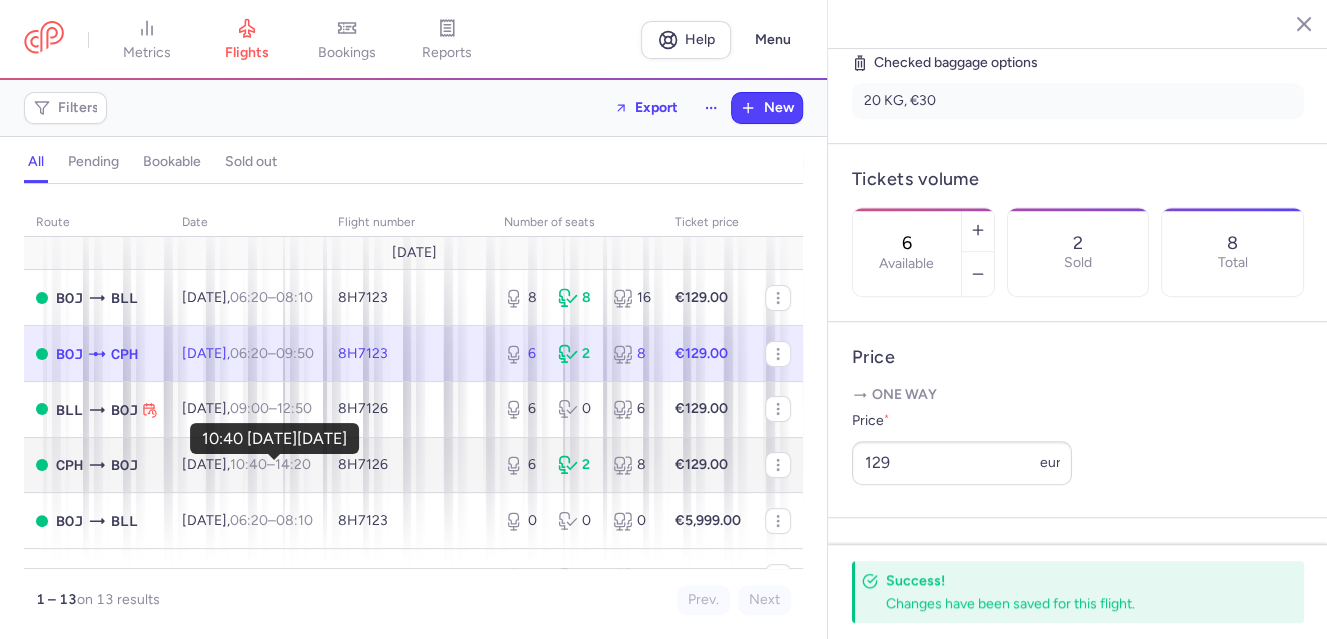 click on "metrics flights bookings reports  Help  Menu Filters  Export  New all pending bookable sold out route date Flight number number of seats Ticket price [DATE]  BOJ  BLL [DATE]  06:20  –  08:10  +0  8H7123  8 8 16 €129.00  BOJ  CPH [DATE]  06:20  –  09:50  +0  8H7123  6 2 8 €129.00  BLL  BOJ [DATE]  09:00  –  12:50  +0  8H7126  6 0 6 €129.00  CPH  BOJ [DATE]  10:40  –  14:20  +0  8H7126  6 2 8 €129.00  BOJ  BLL [DATE]  06:20  –  08:10  +0  8H7123  0 0 0 €5,999.00  BOJ  CPH [DATE]  06:20  –  09:50  +0  8H7123  0 0 0 €5,999.00  BLL  BOJ [DATE]  09:00  –  12:50  +0  8H7126  15 0 15 €129.00  CPH  BOJ [DATE]  10:40  –  14:20  +0  8H7126  15 0 15 €129.00 [DATE]  BOJ  BLL [DATE]  06:20  –  08:10  +0  8H7123  20 0 20 €99.00  BLL  BOJ [DATE]  09:00  –  12:50  +0  8H7124  20 0 20 €99.00  BOJ  BLL [DATE]  06:20  –  08:10  +0  8H7123  18 2 20 €99.00  BLL  BOJ [DATE]  09:00  –  12:50  +0  8H7124  20 0 20 +0" at bounding box center [663, 0] 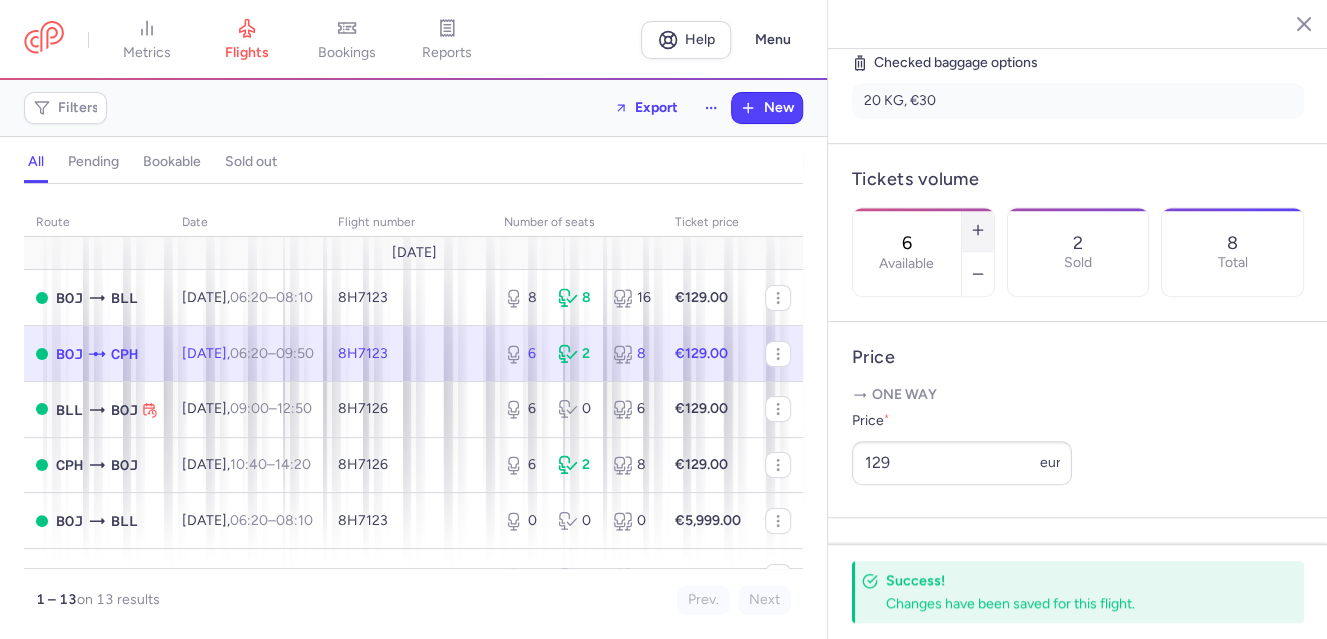 click 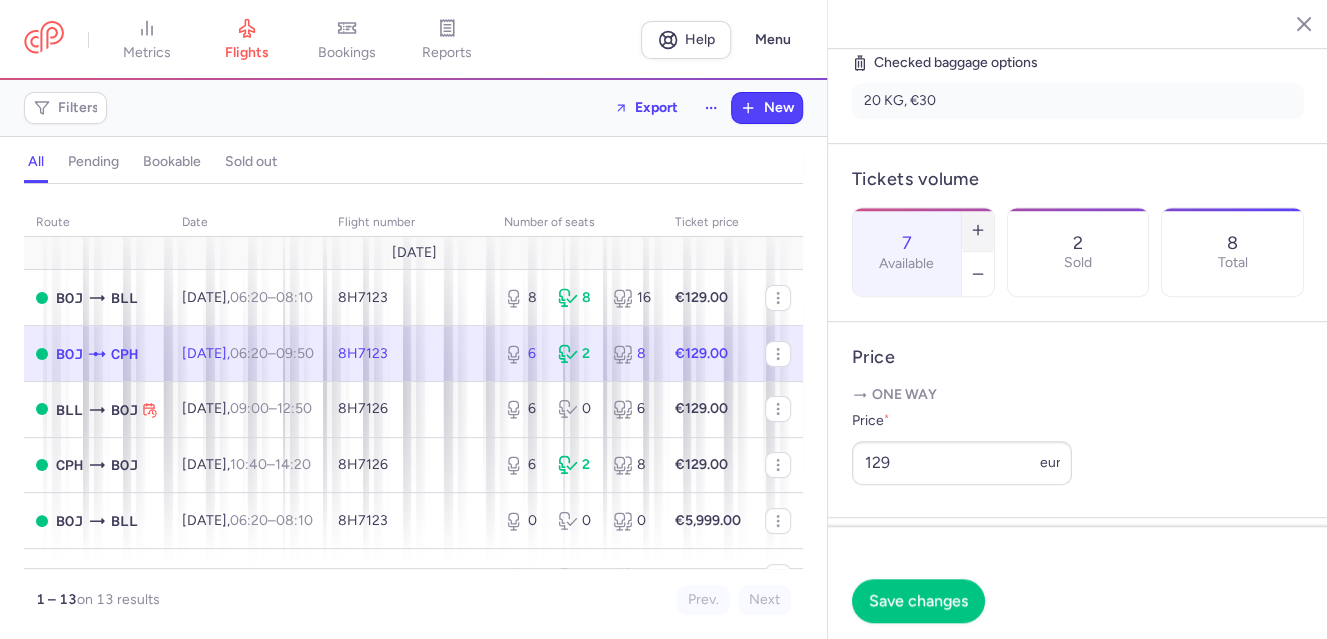 click 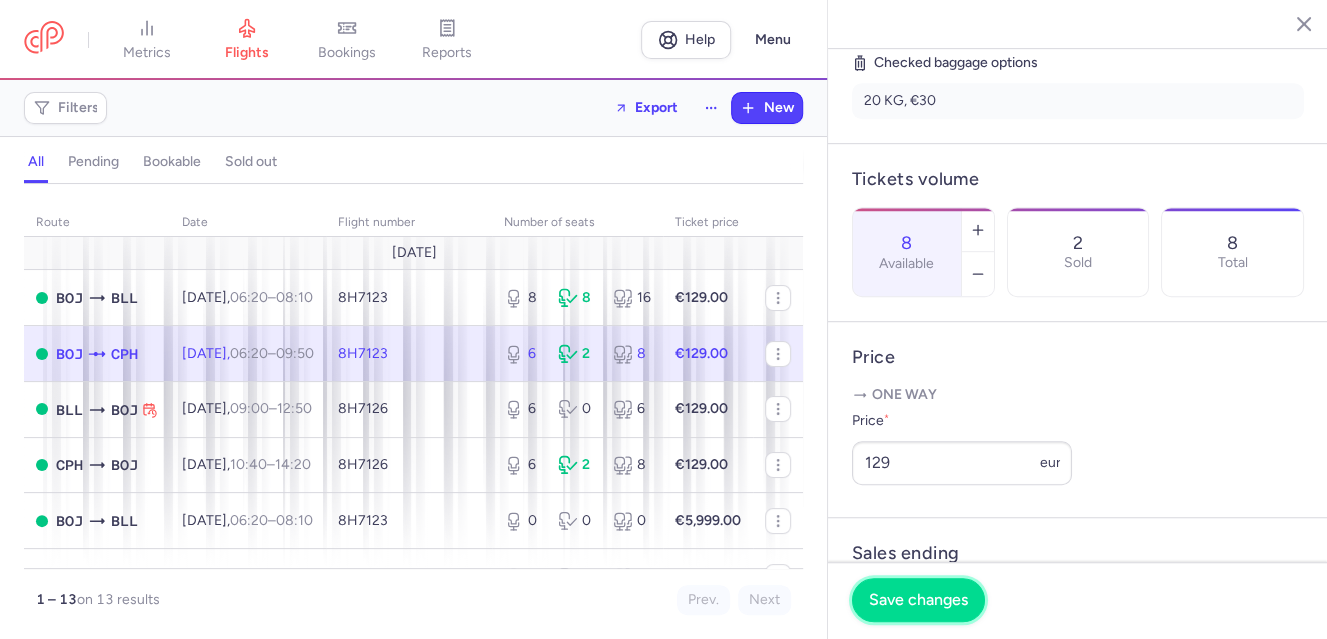 click on "Save changes" at bounding box center [918, 600] 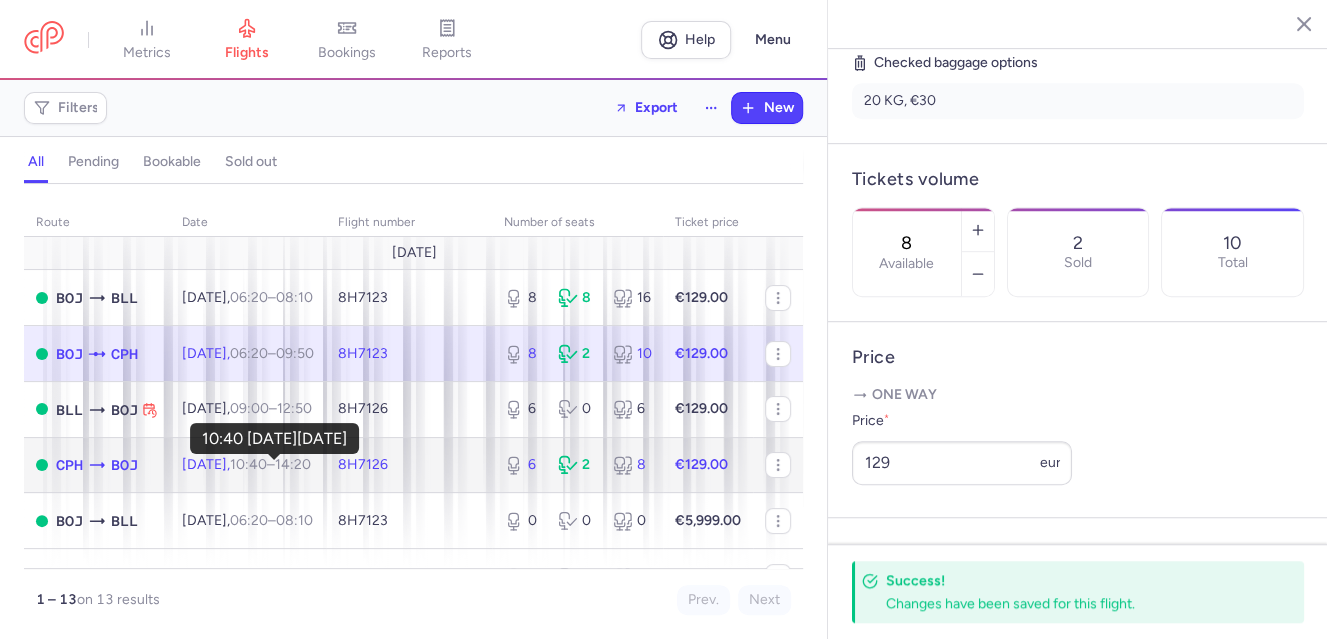 click on "10:40" at bounding box center (248, 464) 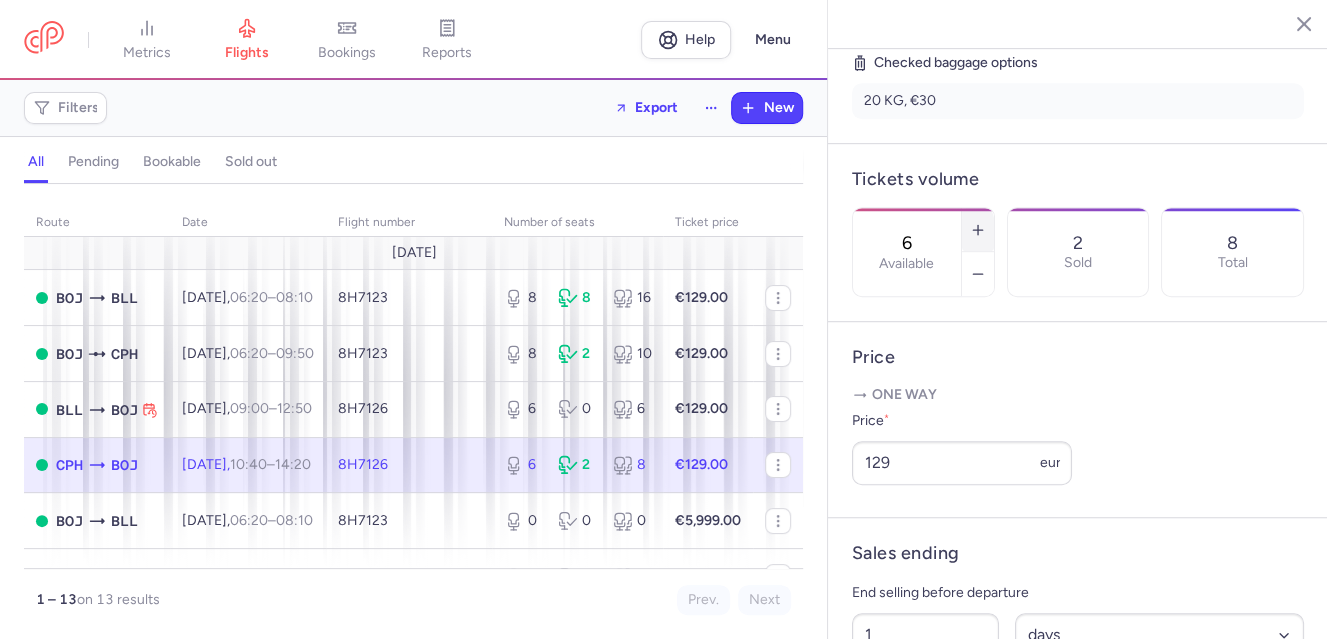 click 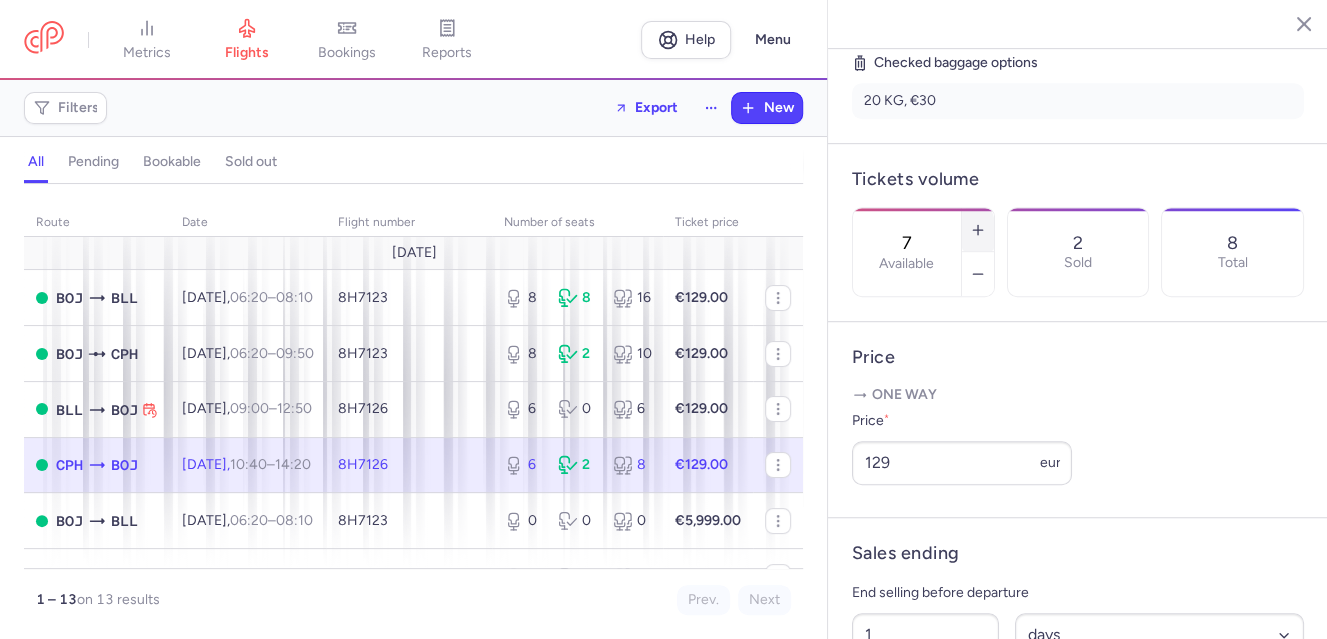 click 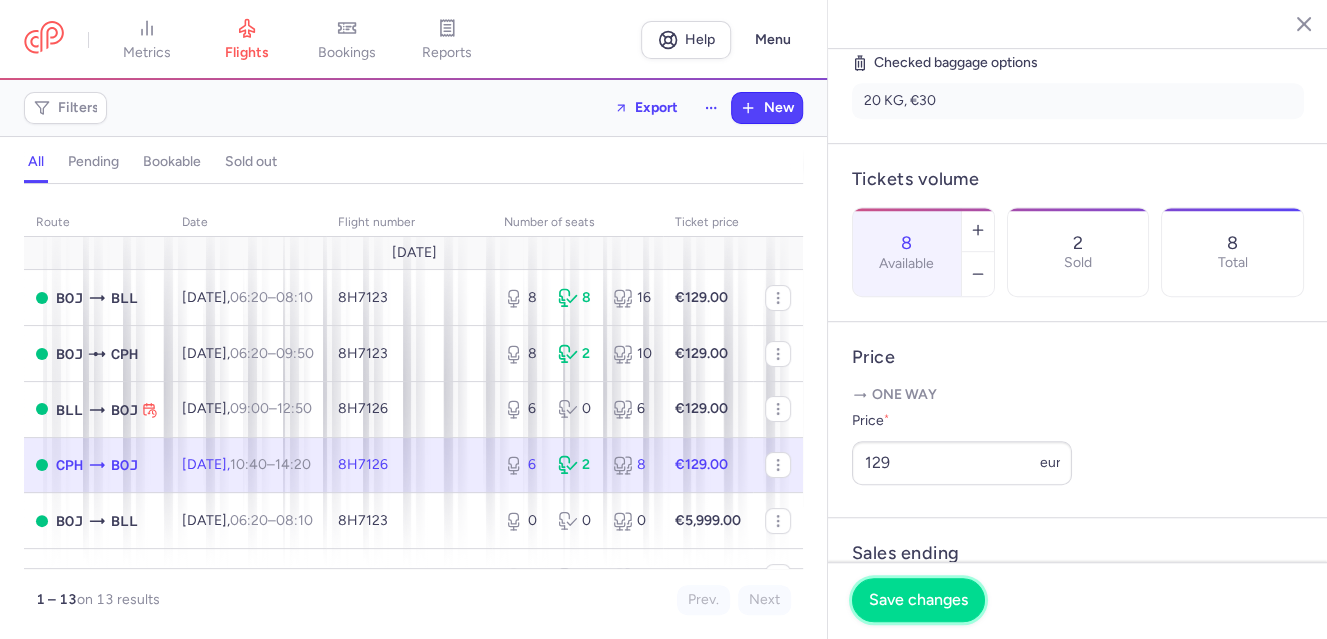 click on "Save changes" at bounding box center (918, 600) 